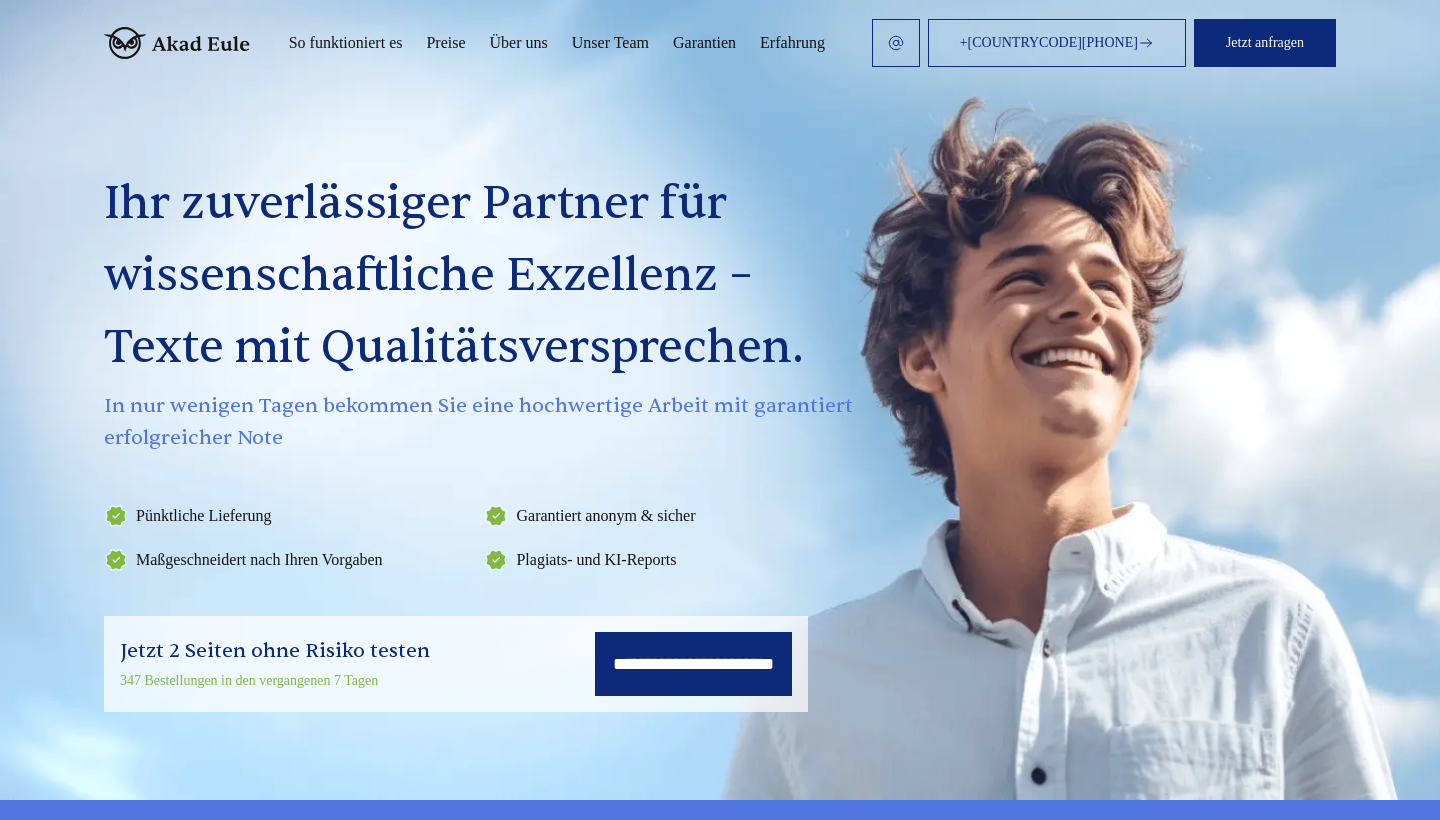 scroll, scrollTop: 0, scrollLeft: 0, axis: both 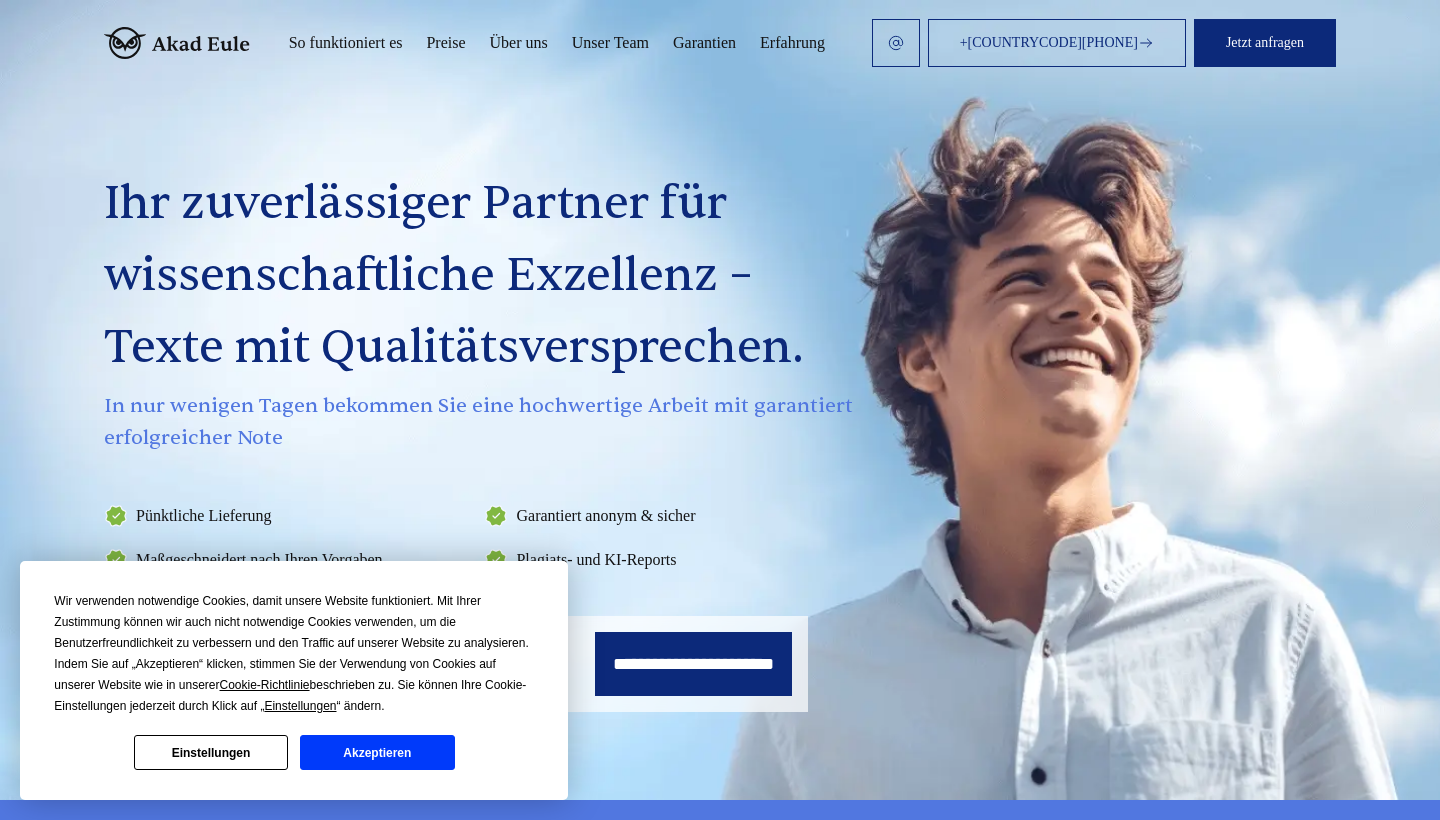 click on "Akzeptieren" at bounding box center (377, 752) 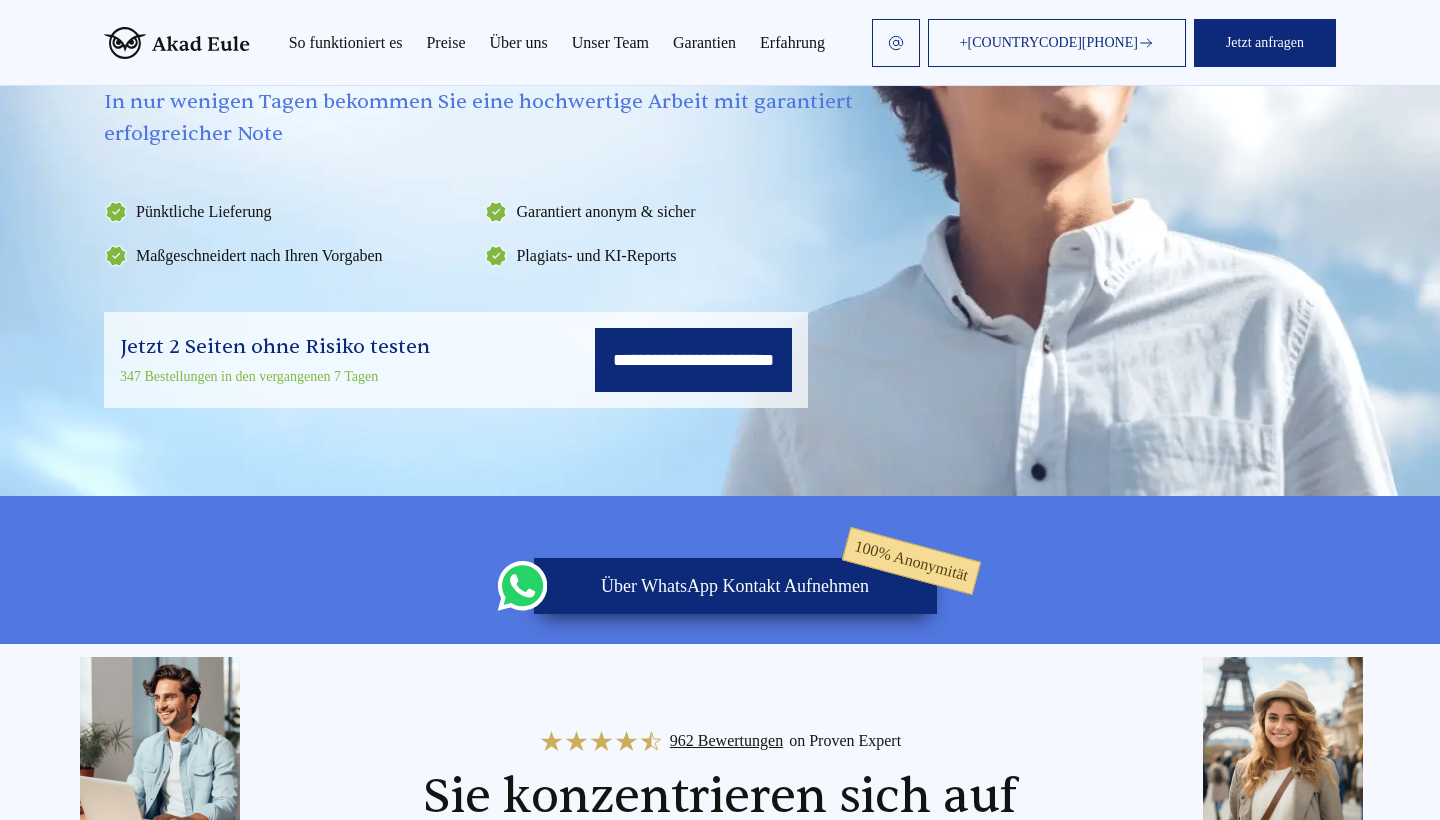 scroll, scrollTop: 173, scrollLeft: 0, axis: vertical 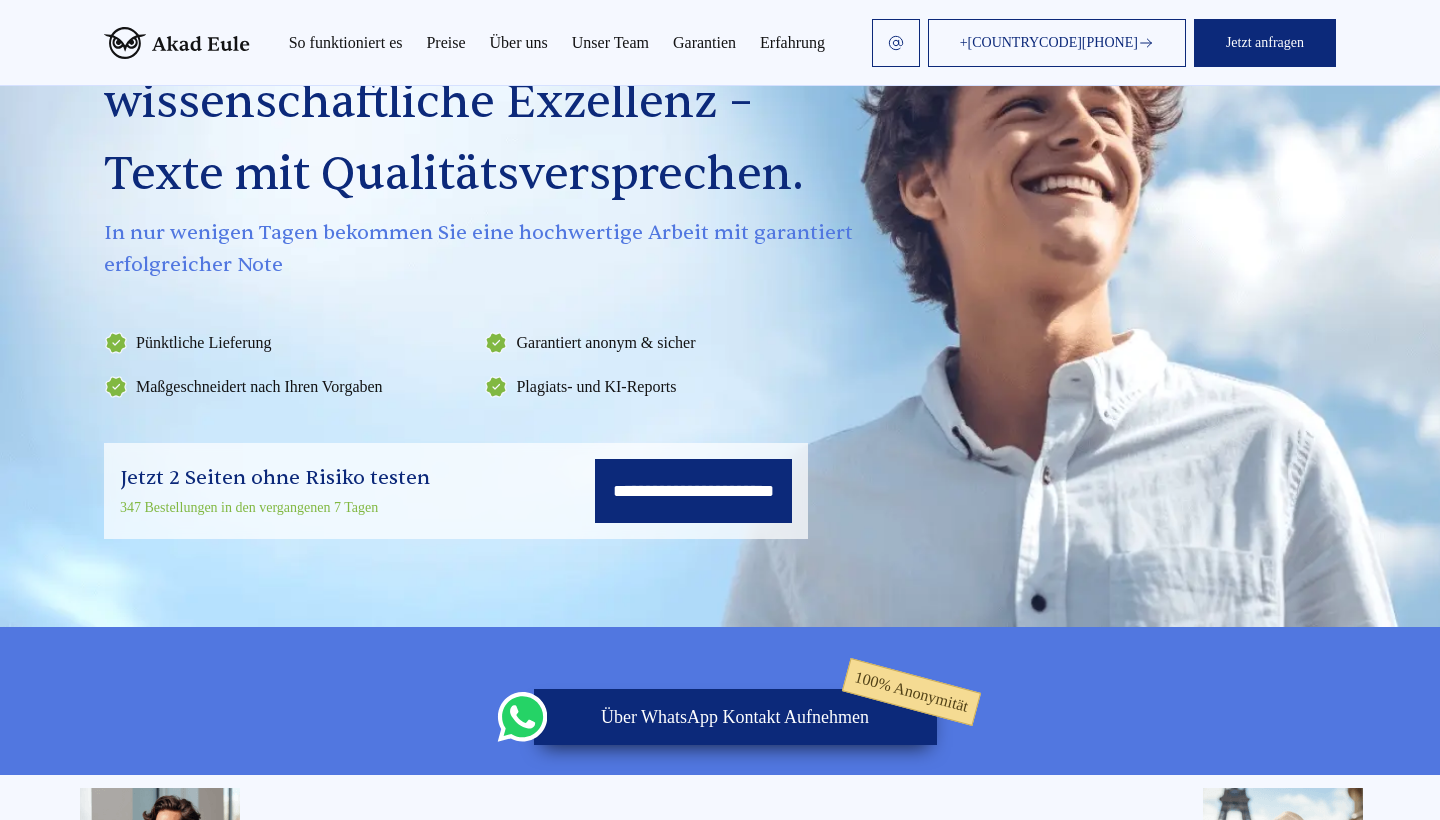 click on "**********" at bounding box center (693, 491) 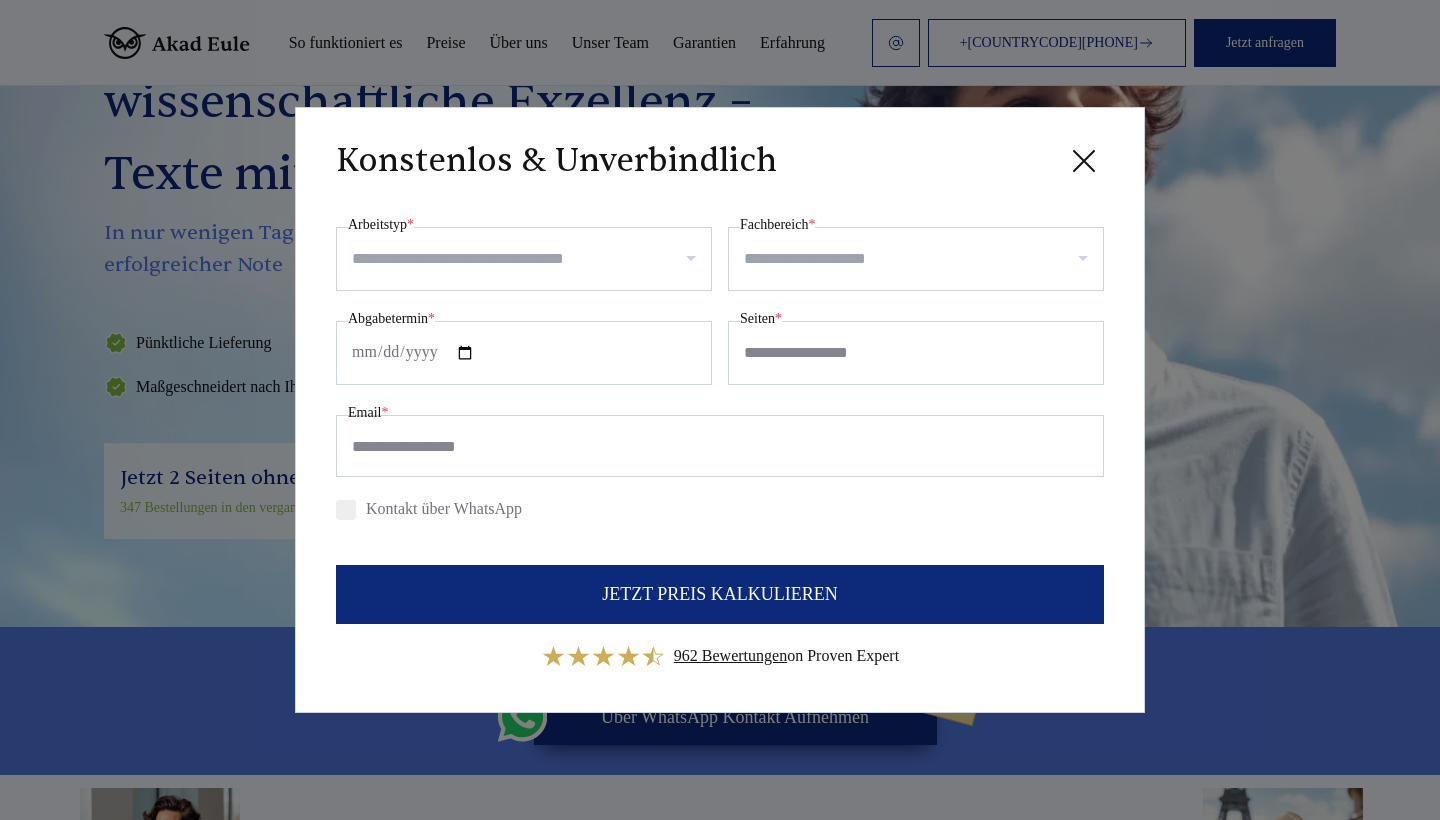 click at bounding box center [524, 259] 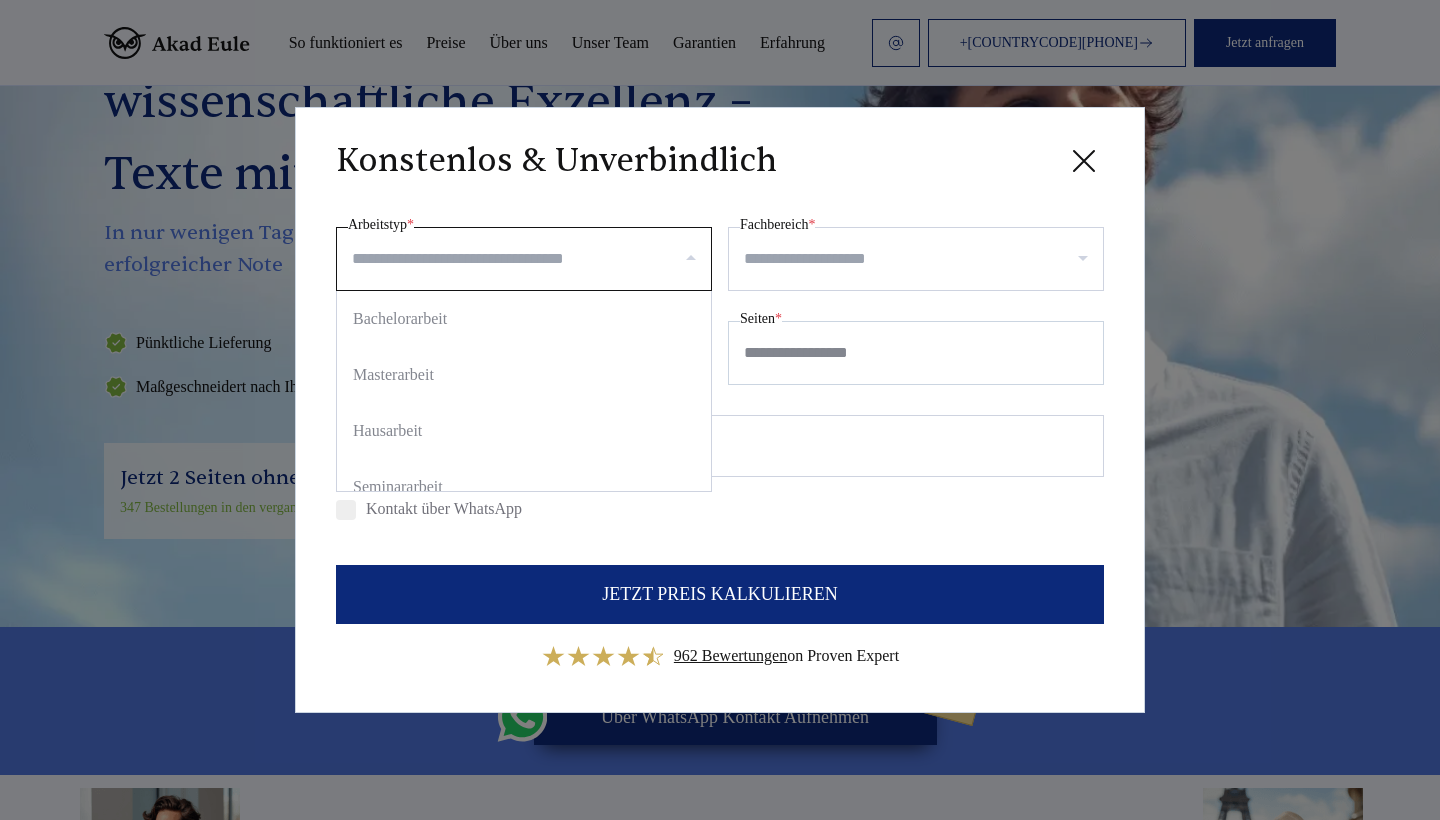 scroll, scrollTop: 0, scrollLeft: 0, axis: both 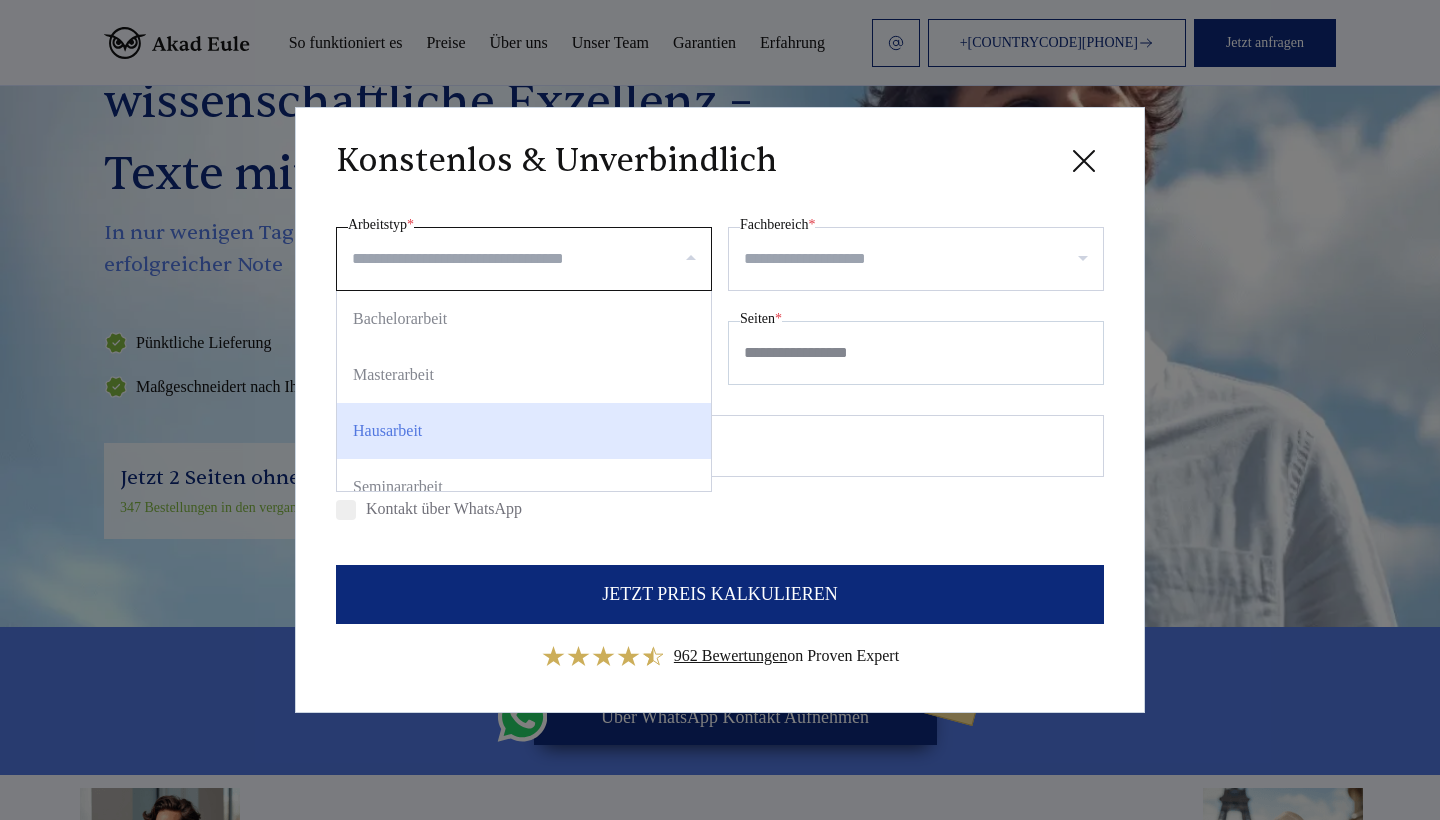 click on "Hausarbeit" at bounding box center [524, 431] 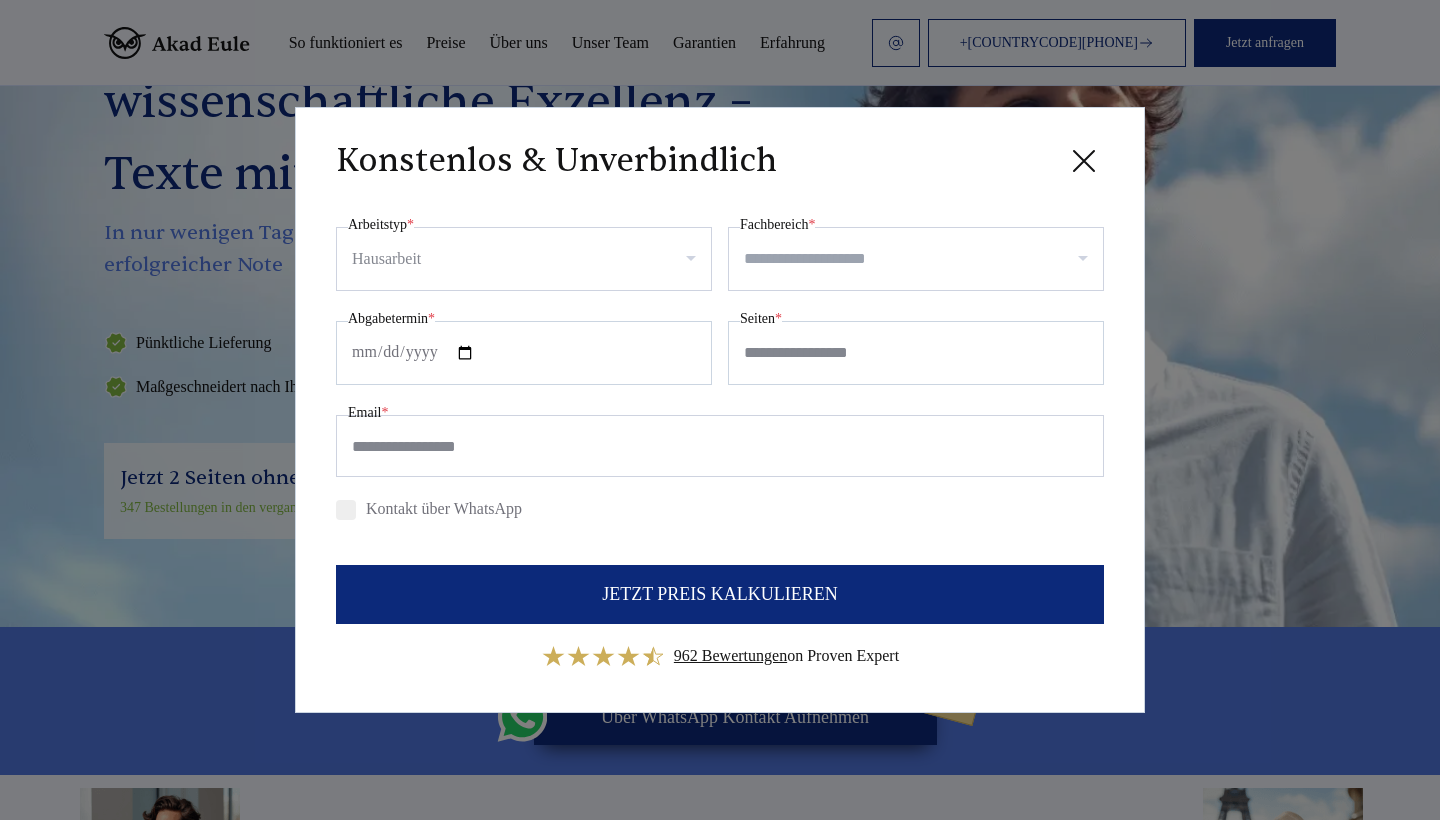 click on "Fachbereich  *" at bounding box center (923, 259) 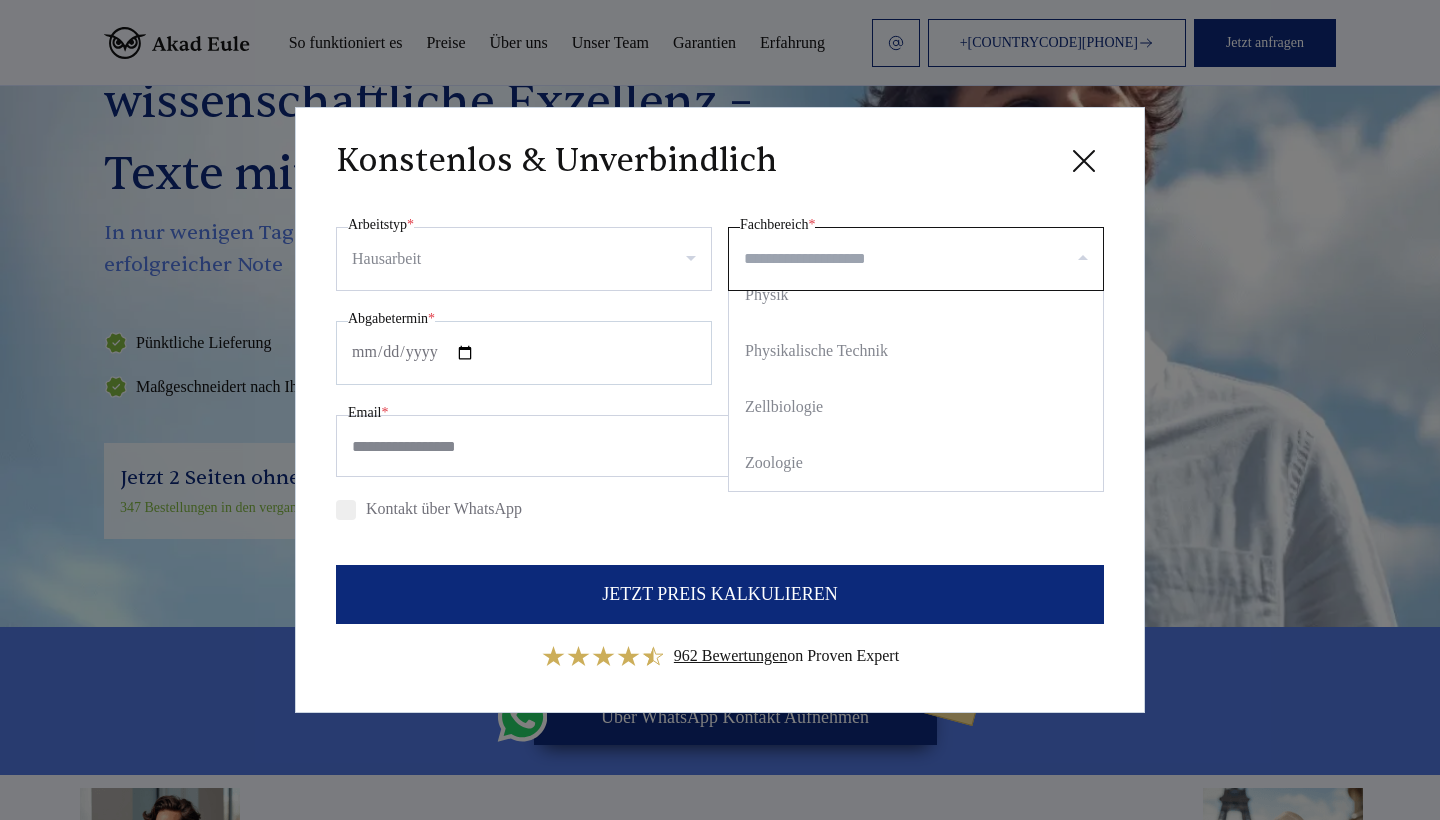 scroll, scrollTop: 2600, scrollLeft: 0, axis: vertical 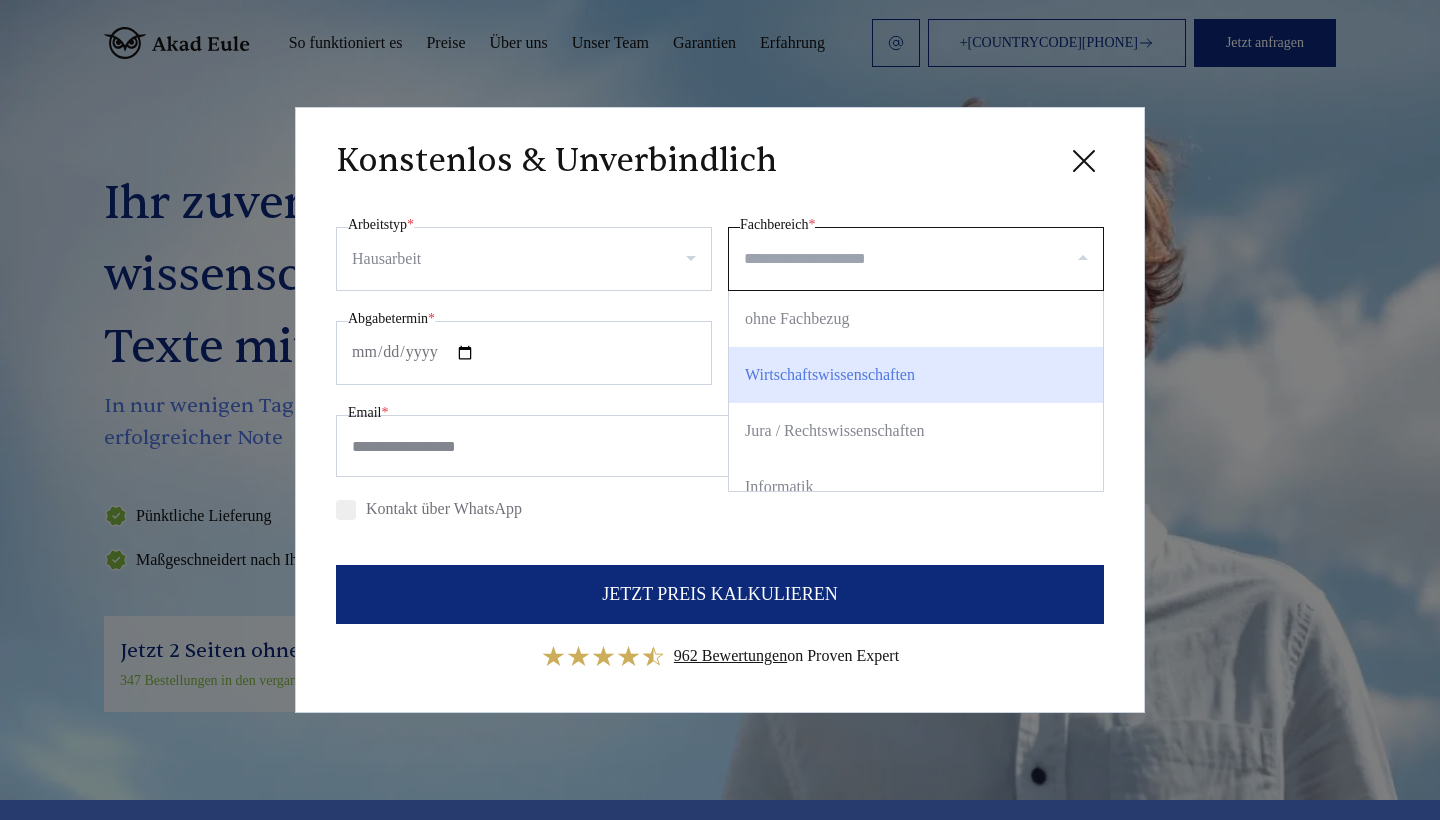 click on "Wirtschaftswissenschaften" at bounding box center (916, 375) 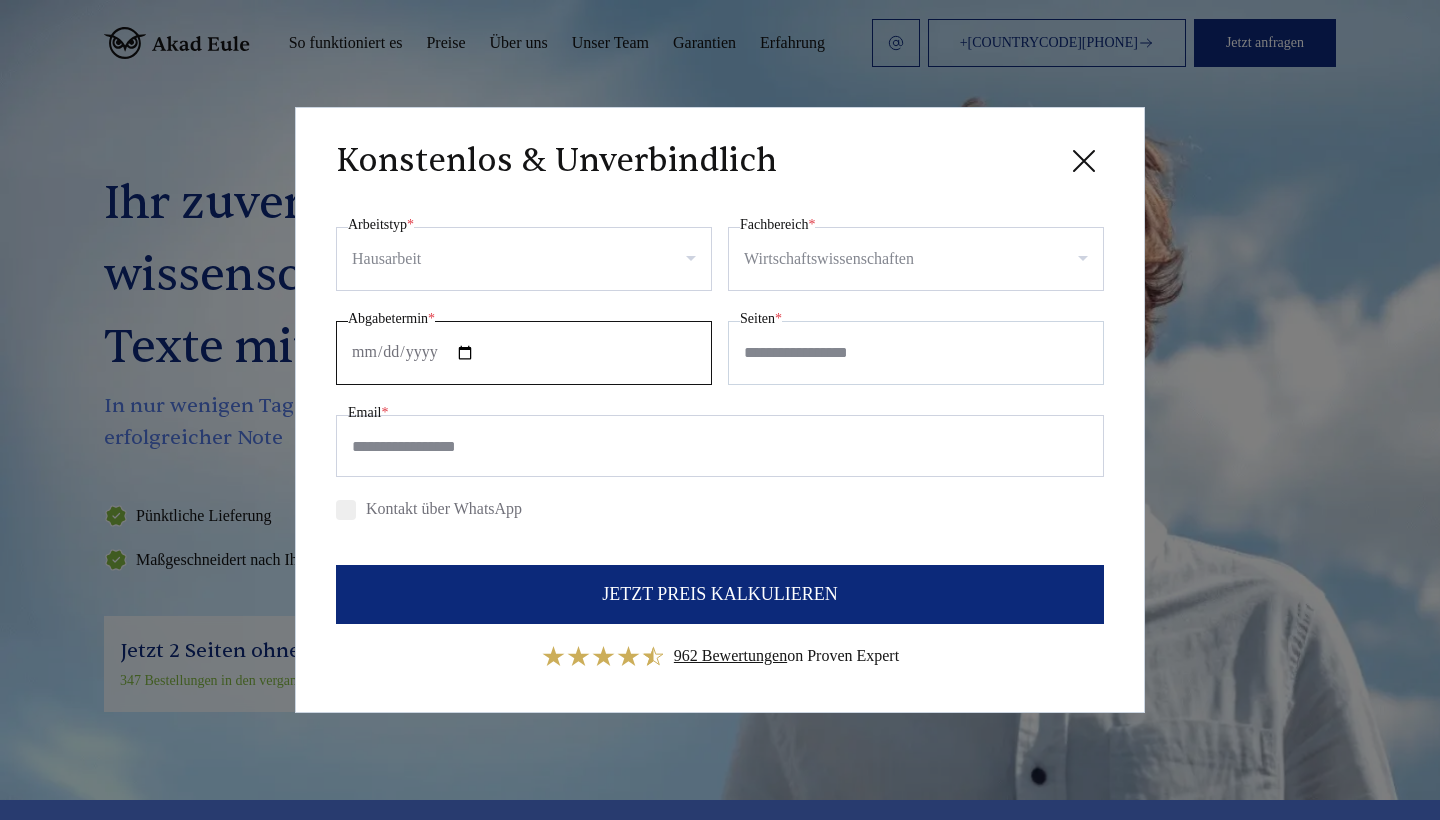 click on "Abgabetermin  *" at bounding box center [524, 353] 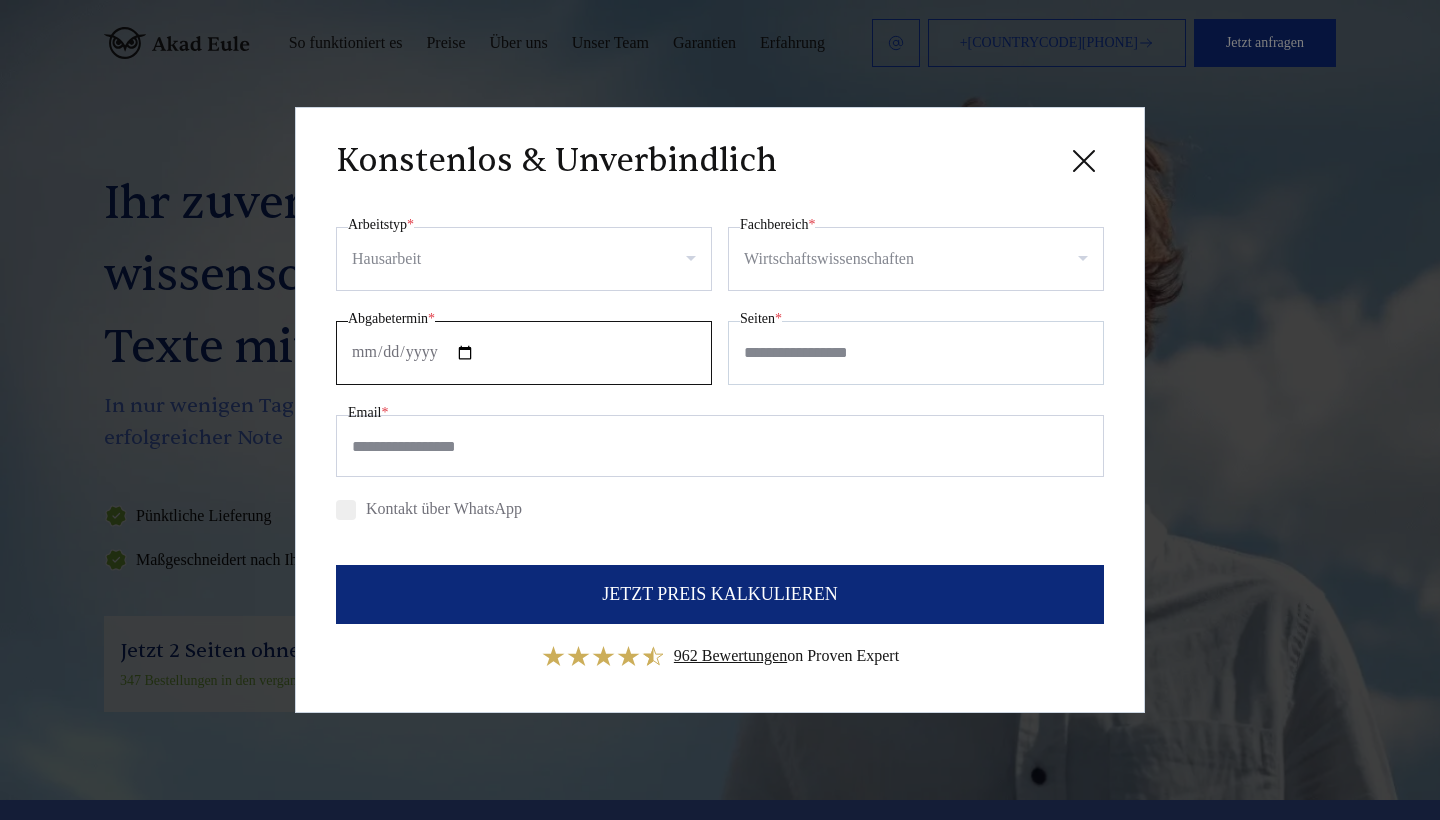 type on "**********" 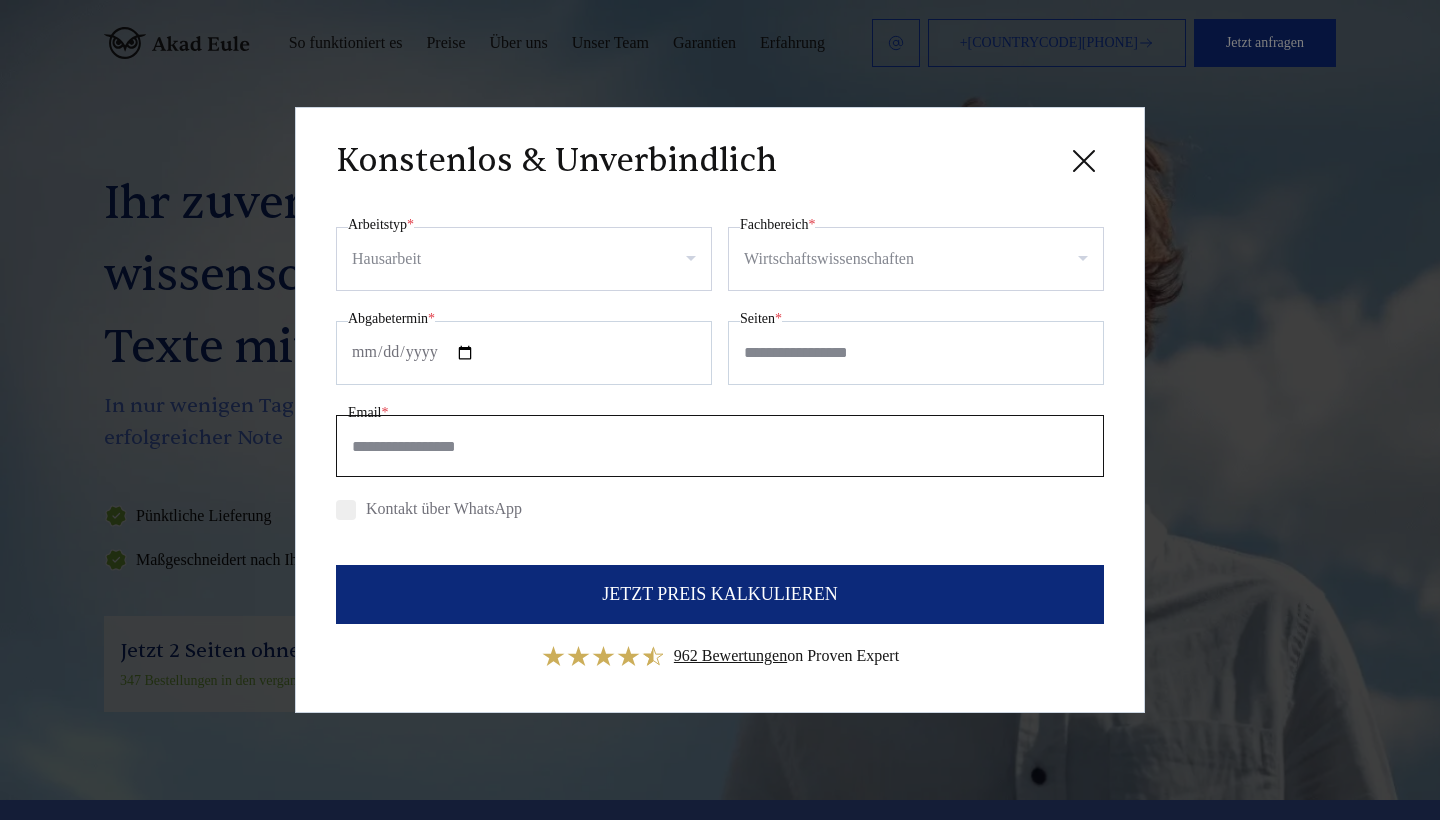 click on "Email  *" at bounding box center (720, 446) 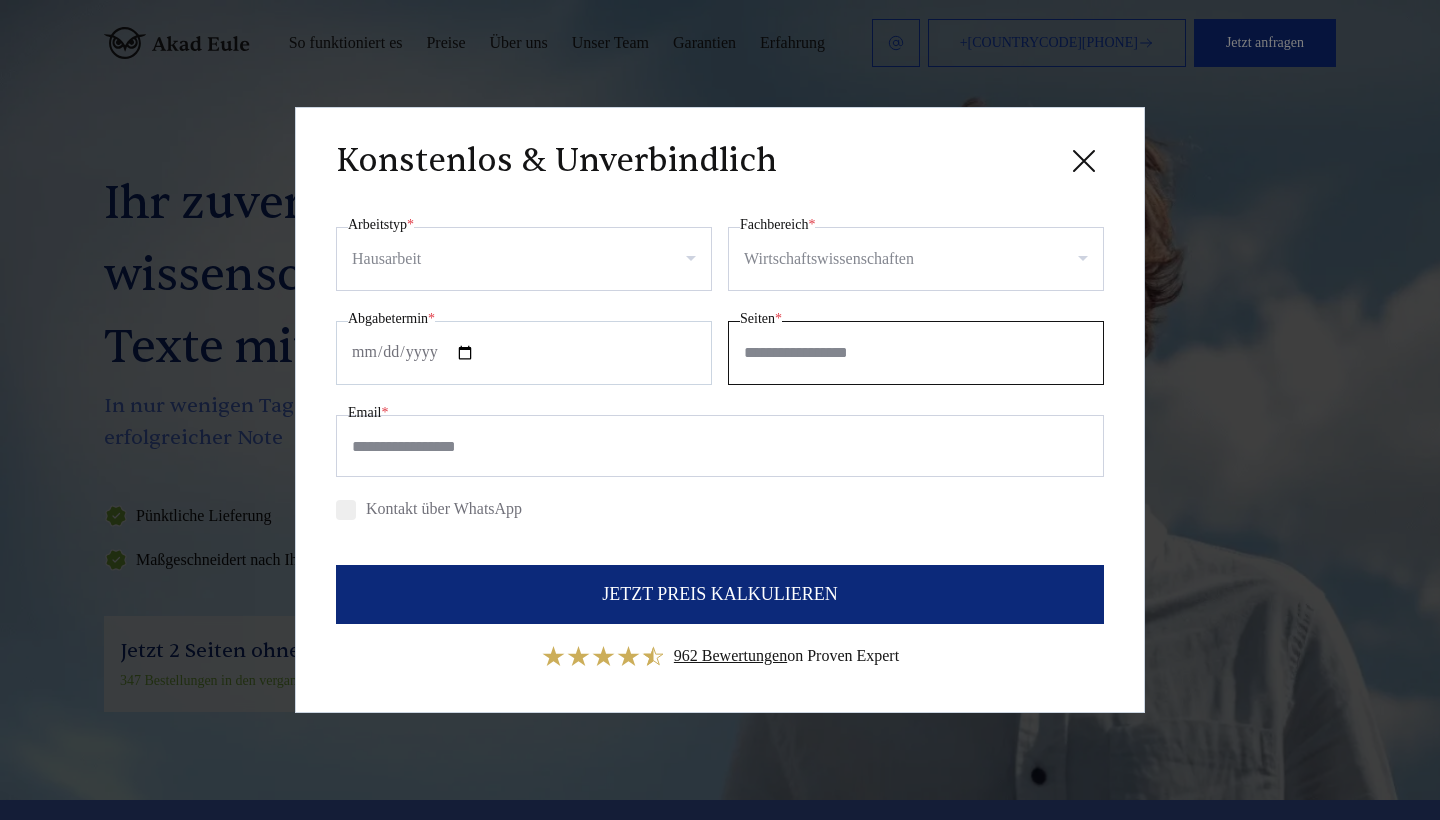 click on "Seiten  *" at bounding box center (916, 353) 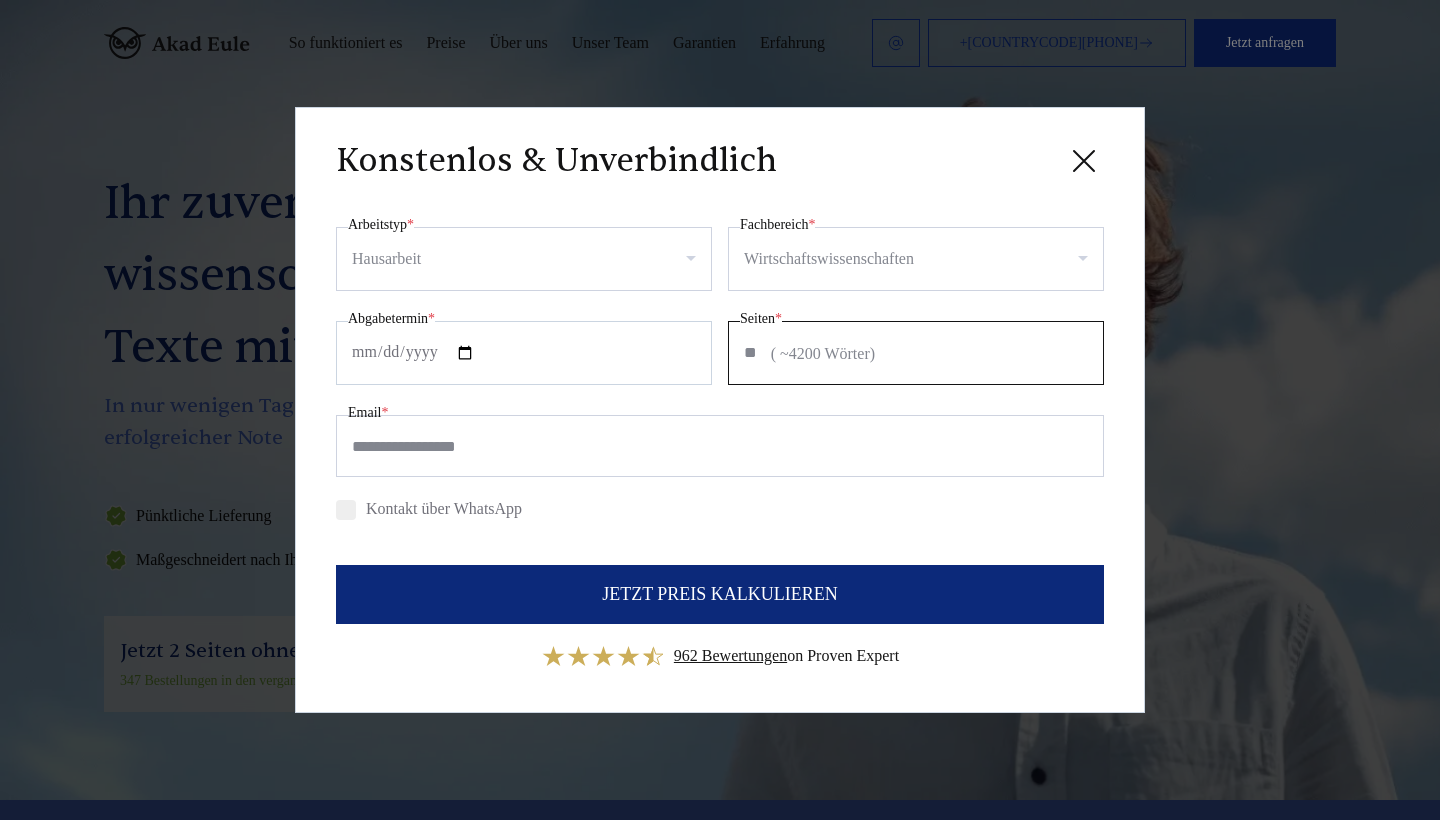 type on "**" 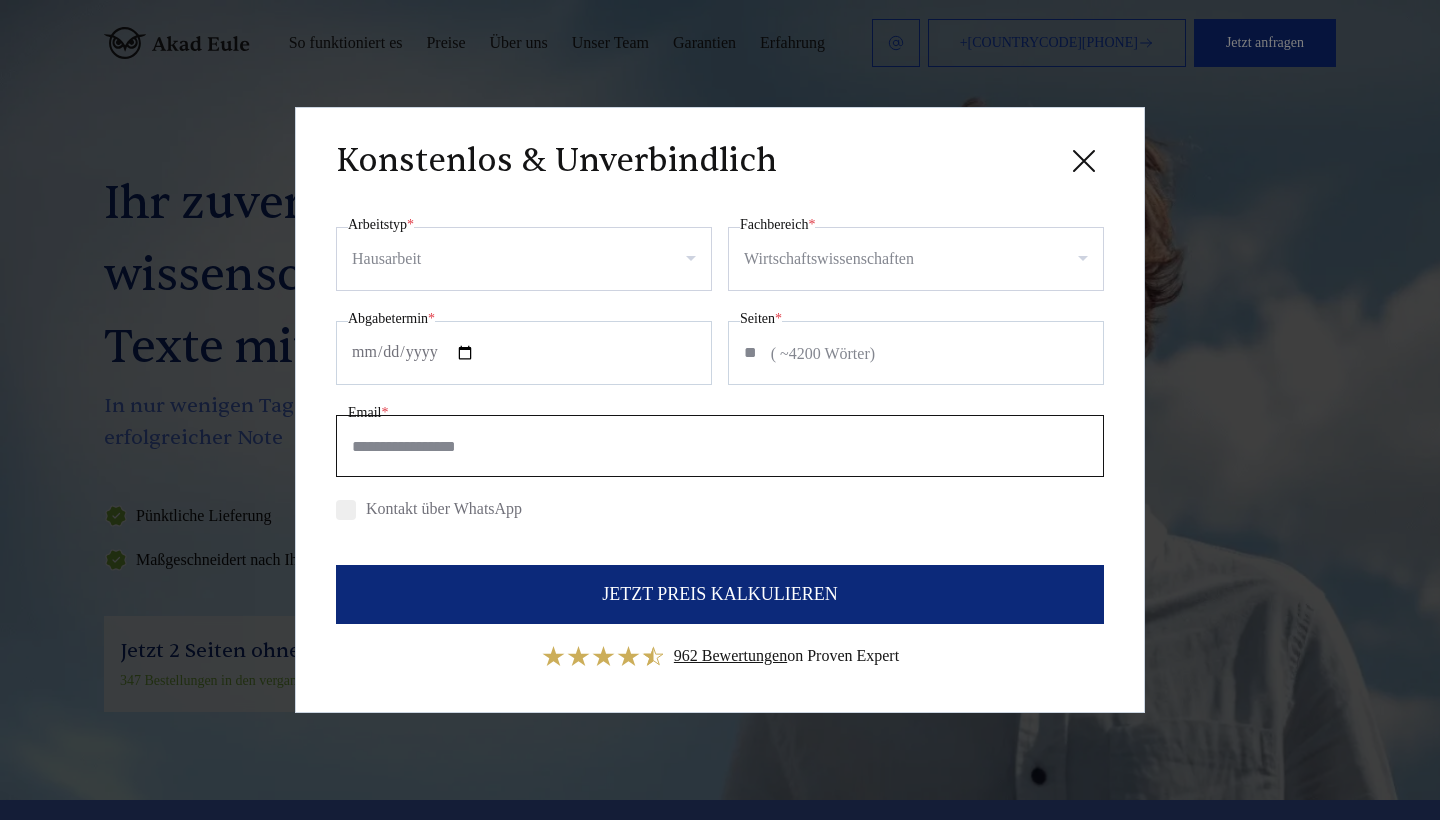 click on "Email  *" at bounding box center [720, 446] 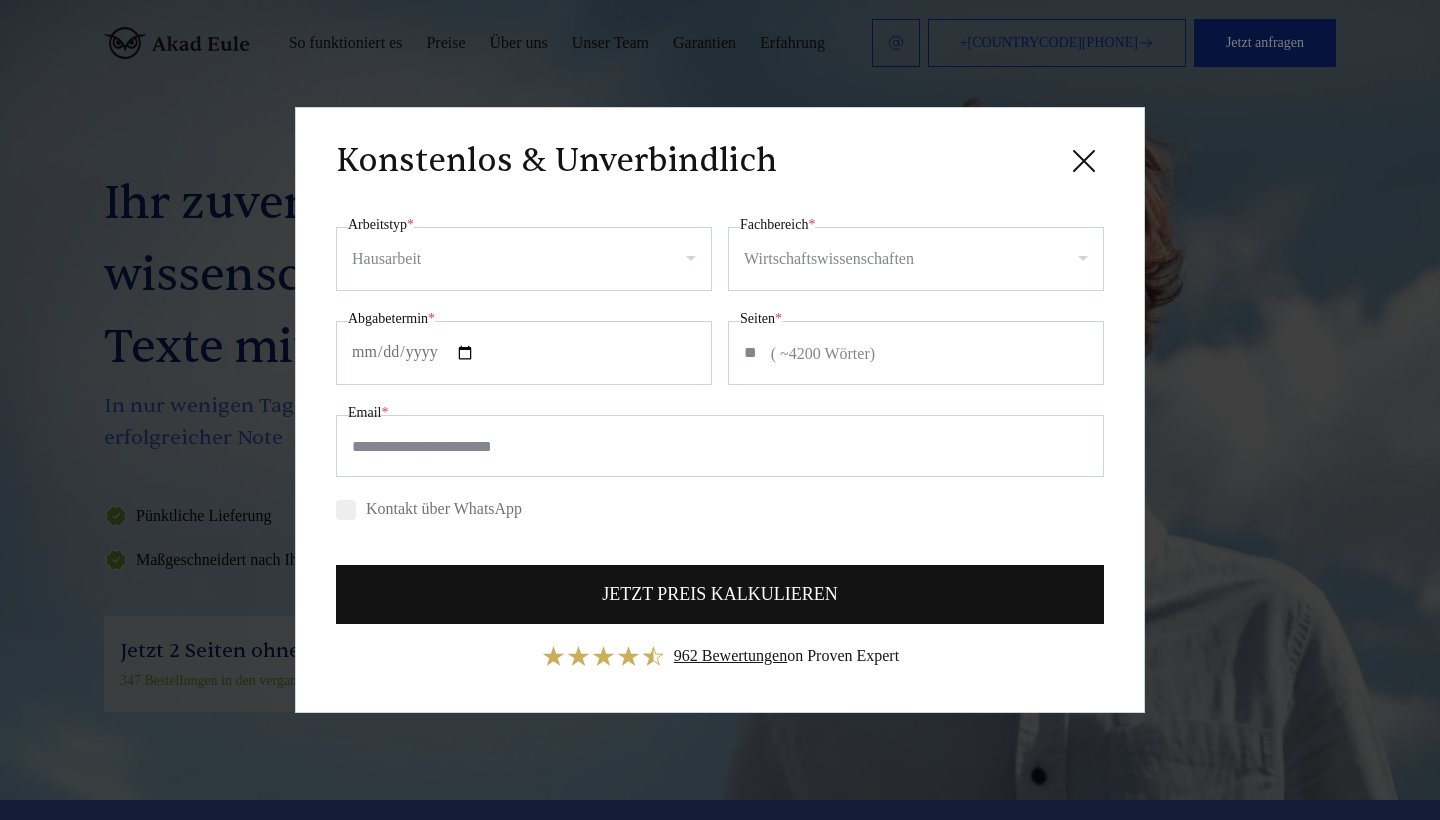 click on "JETZT PREIS KALKULIEREN" at bounding box center (720, 594) 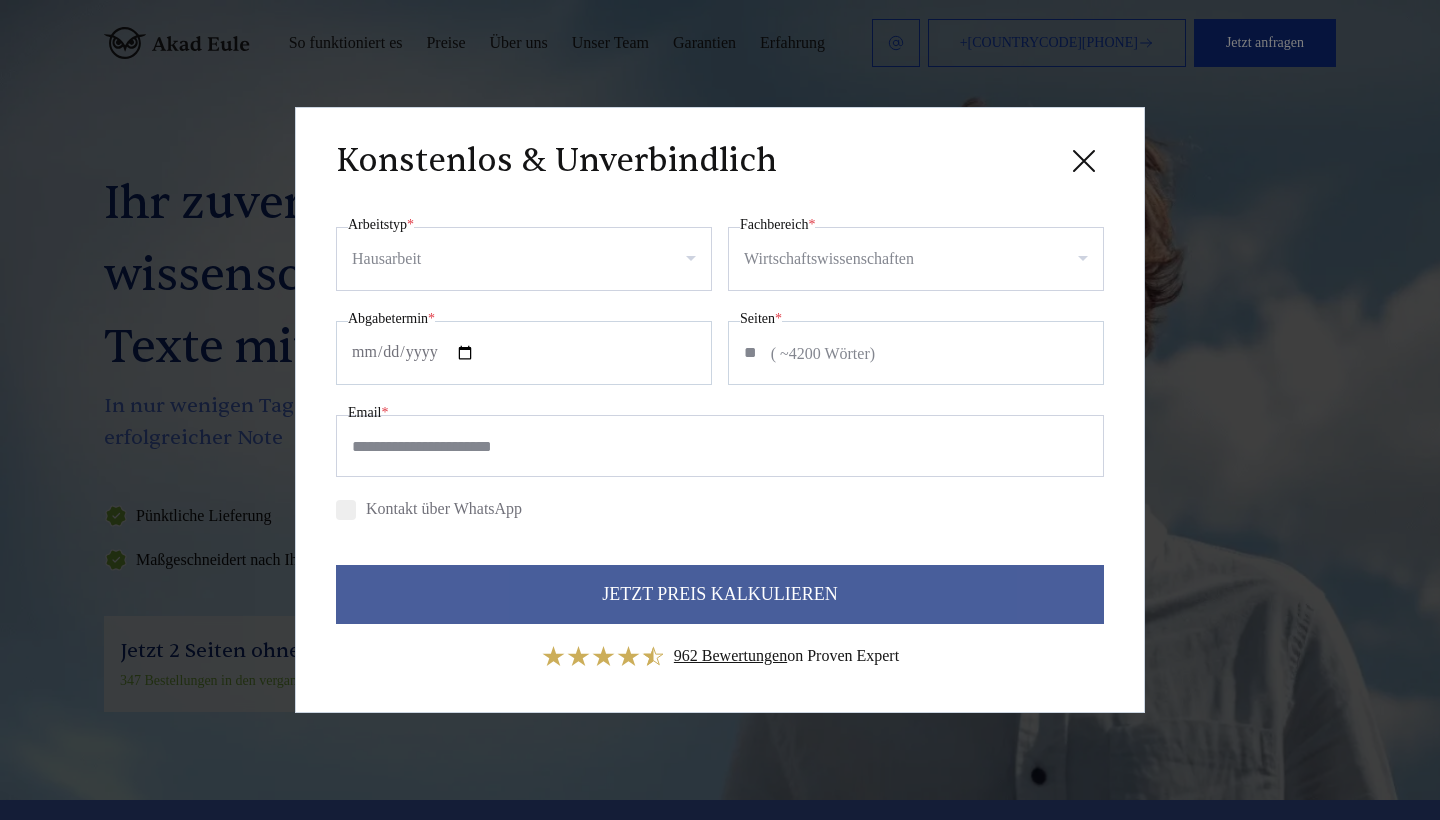 scroll, scrollTop: 0, scrollLeft: 0, axis: both 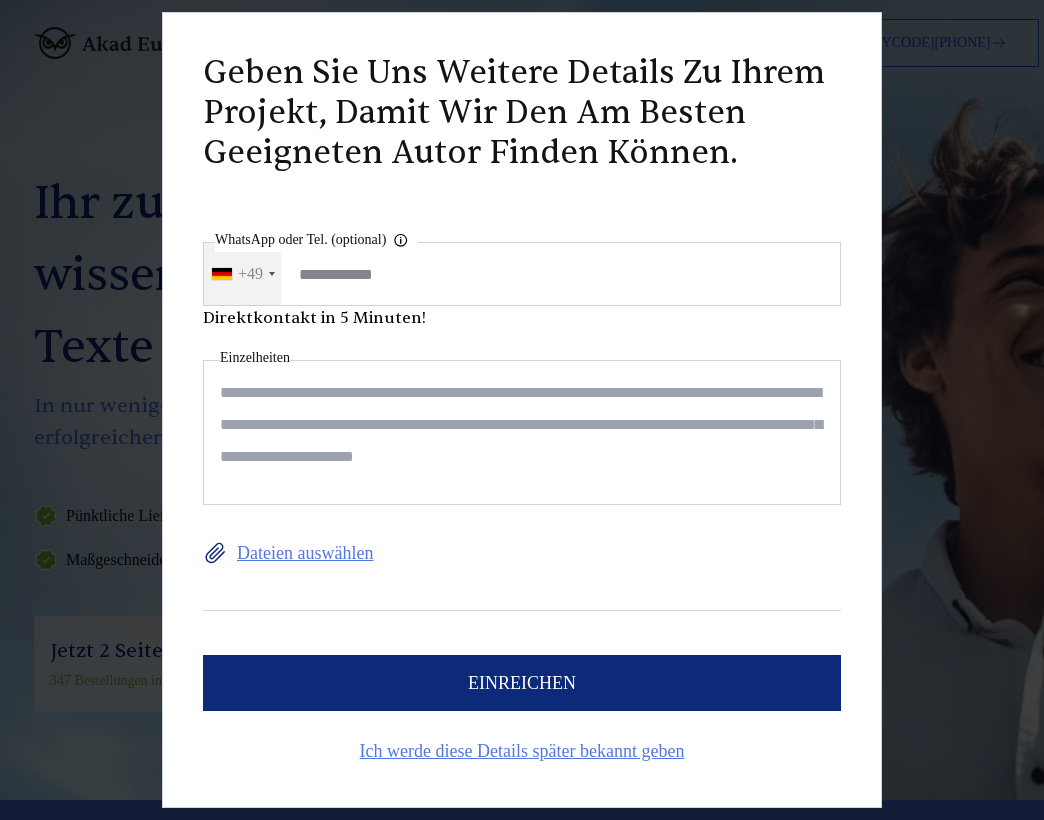 click at bounding box center [522, 432] 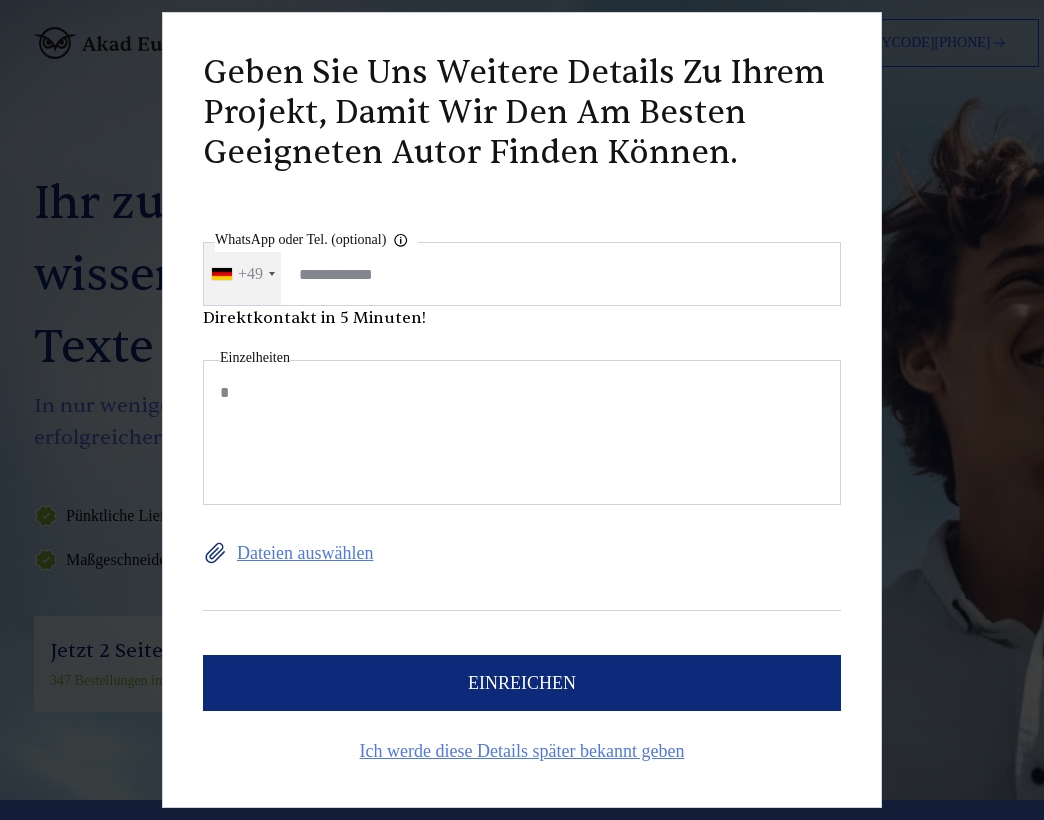 type on "**" 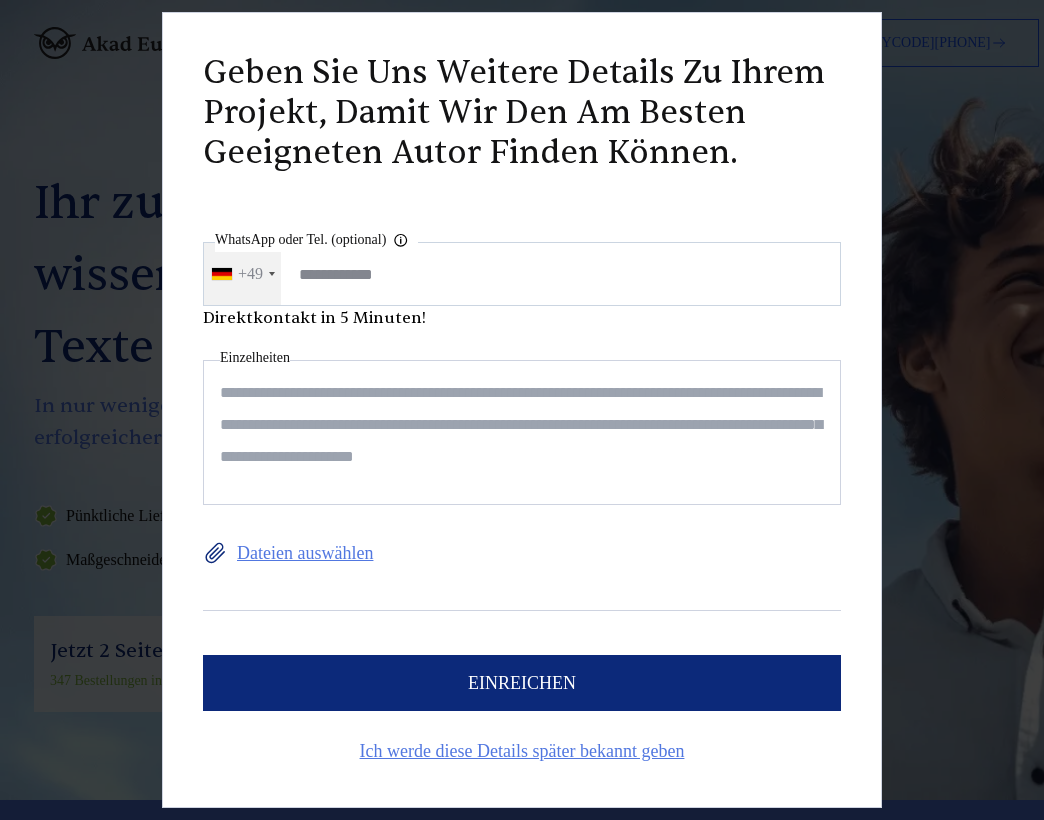 click at bounding box center [522, 432] 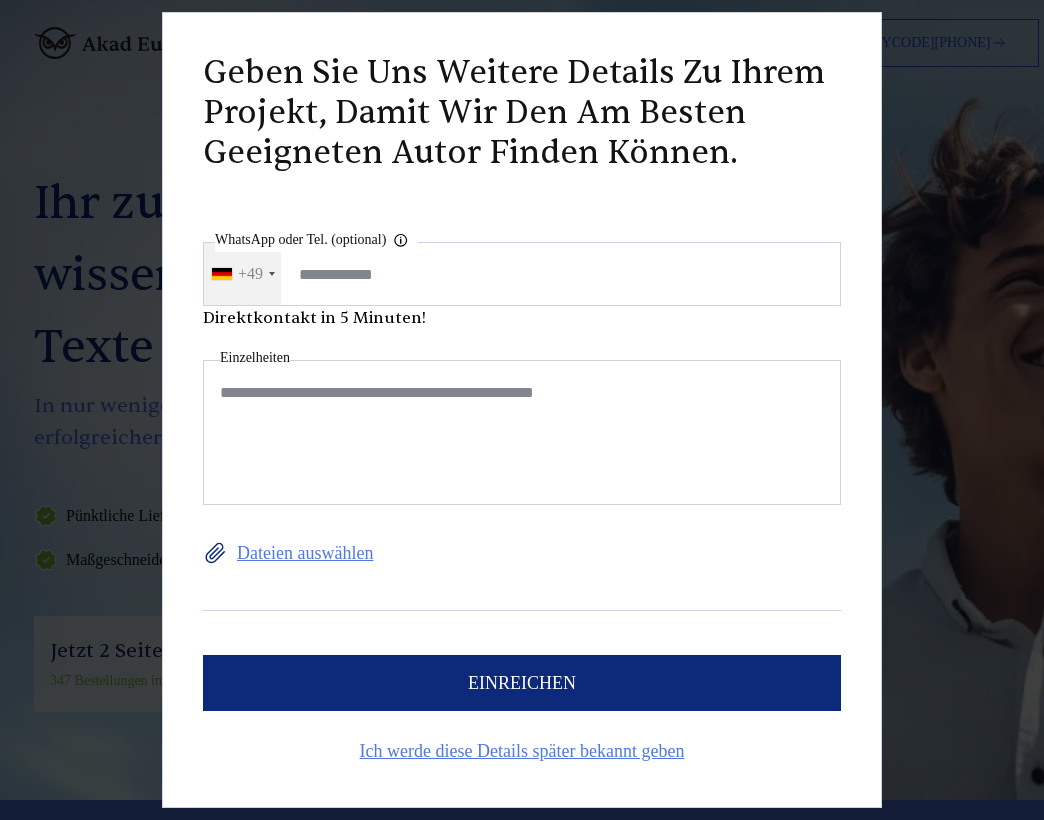 click on "**********" at bounding box center (522, 432) 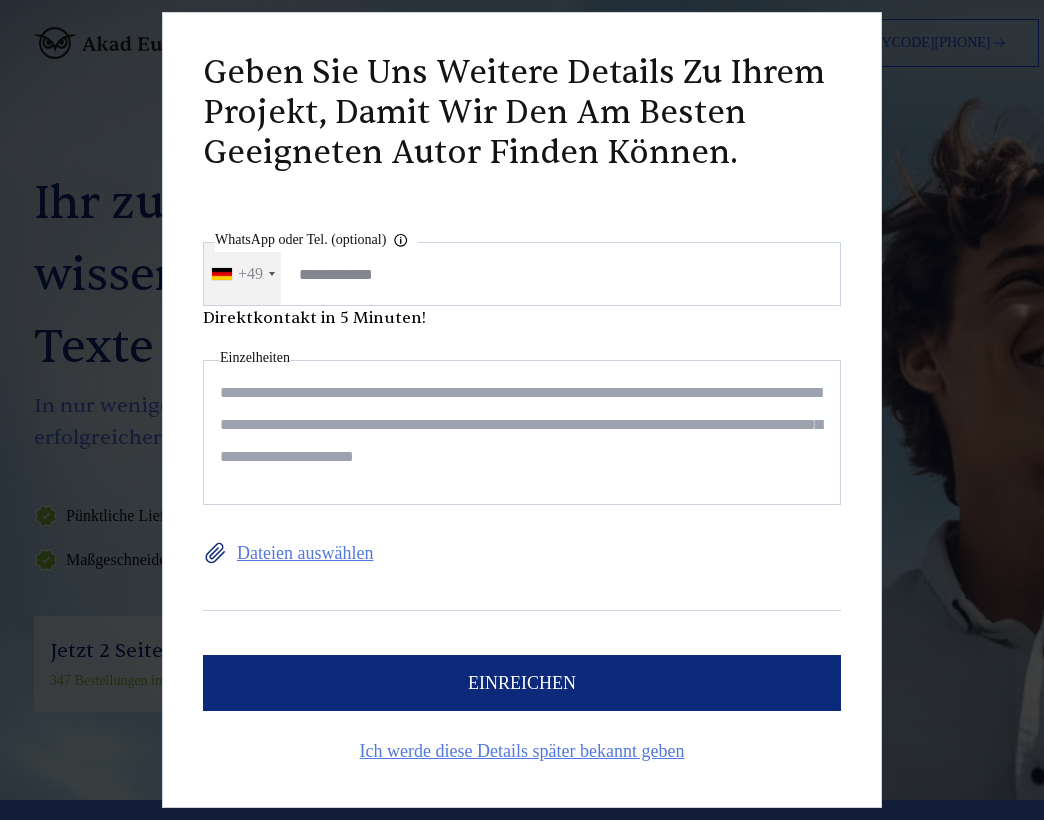 paste on "**********" 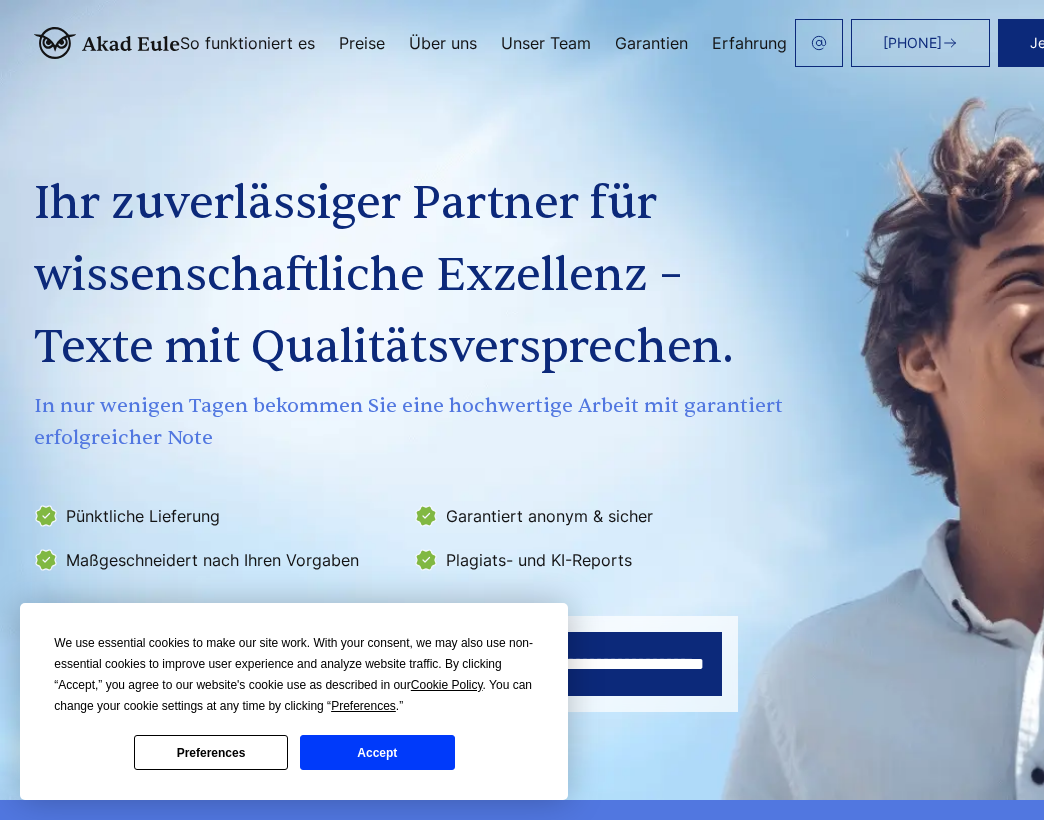 scroll, scrollTop: 0, scrollLeft: 0, axis: both 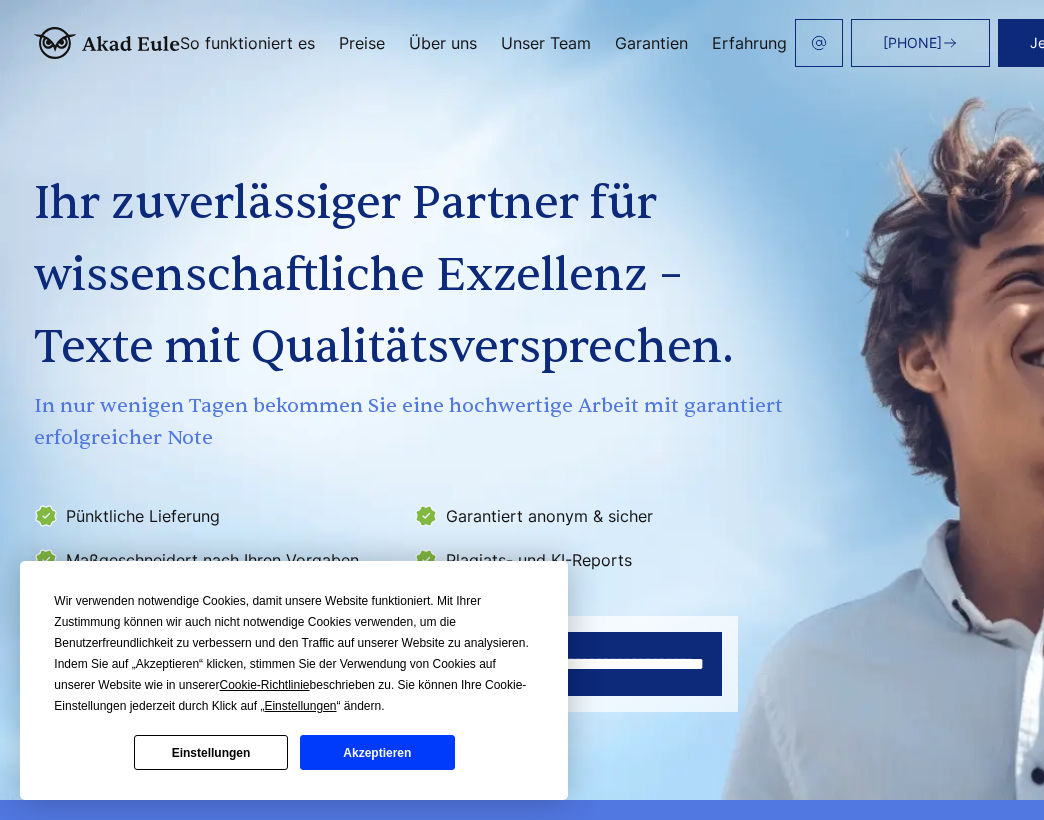 click on "**********" at bounding box center [623, 664] 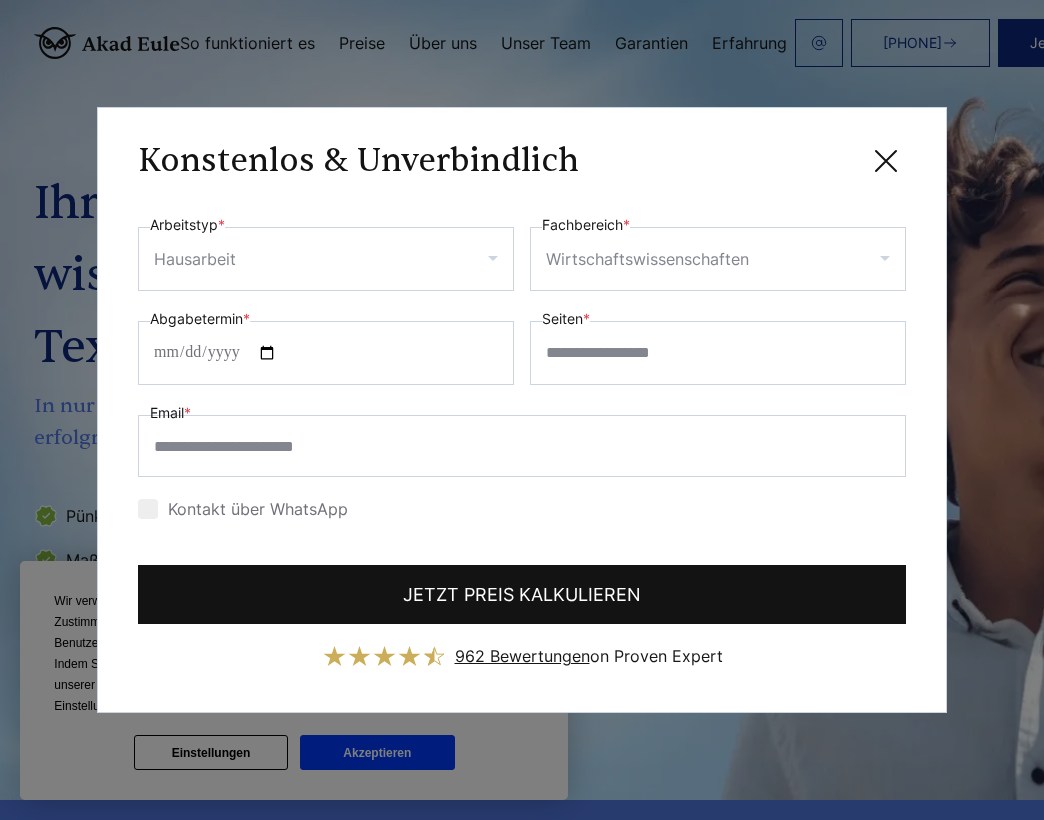click on "JETZT PREIS KALKULIEREN" at bounding box center (522, 594) 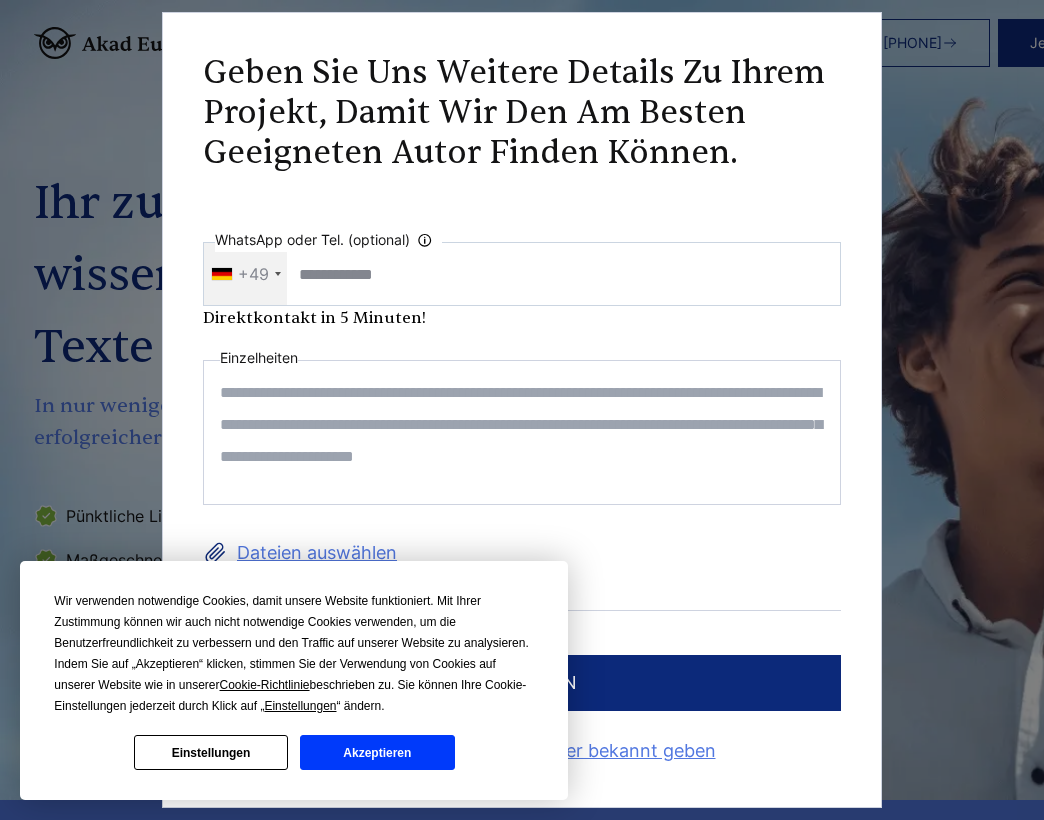 scroll, scrollTop: 0, scrollLeft: 0, axis: both 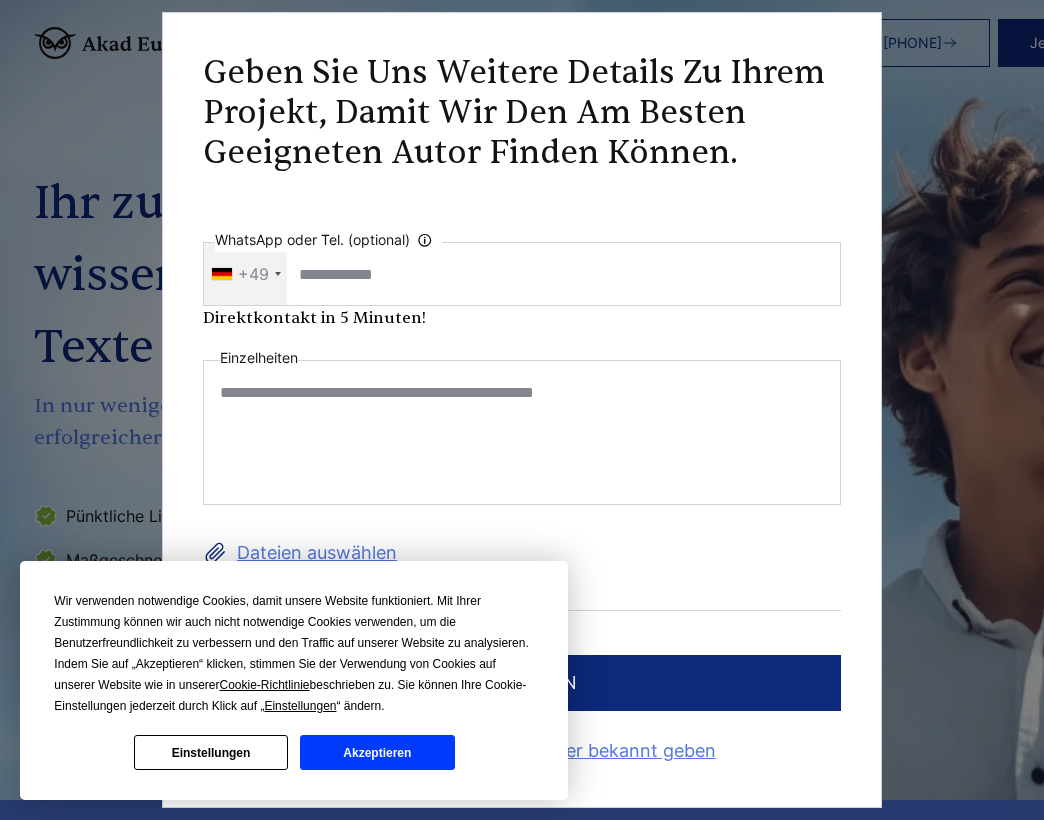 click on "**********" at bounding box center (522, 432) 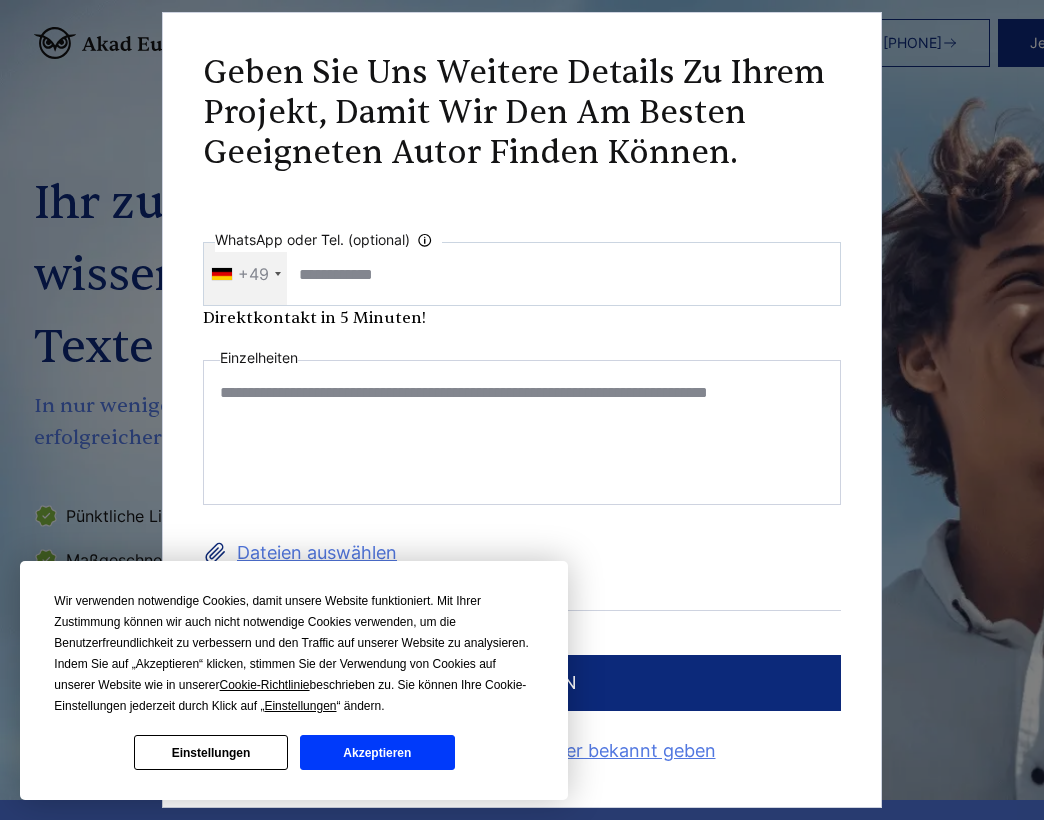 click on "**********" at bounding box center (522, 432) 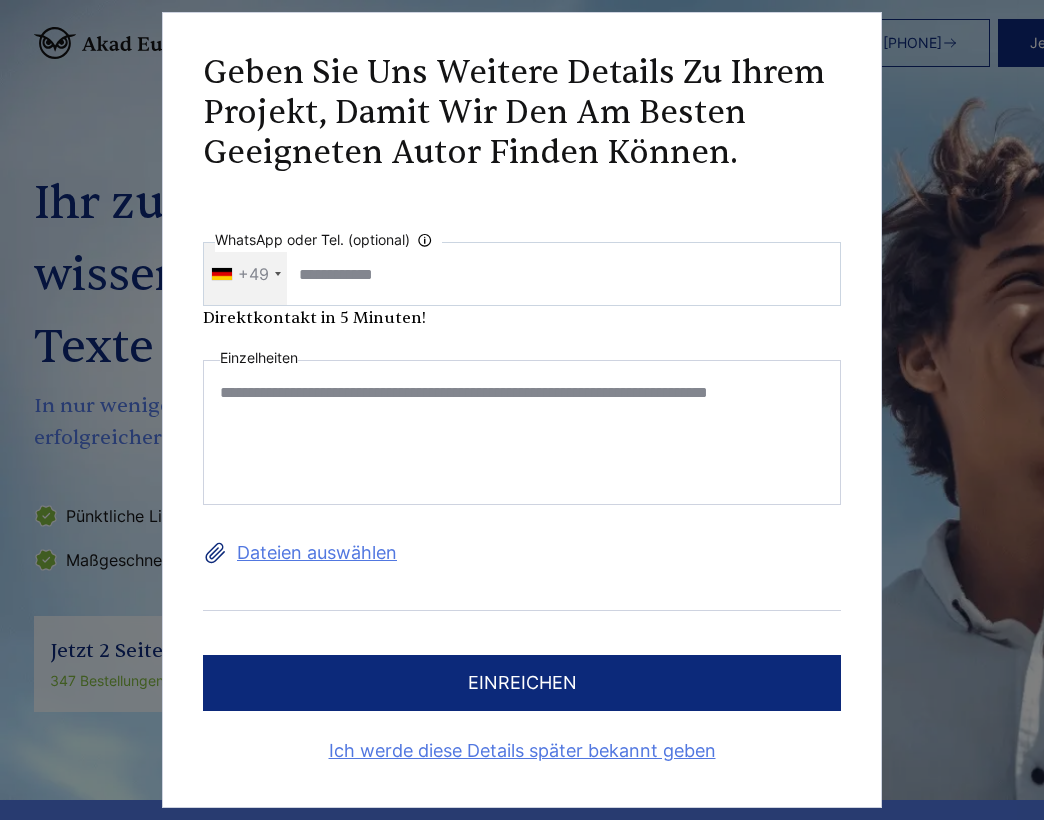 click on "**********" at bounding box center (522, 432) 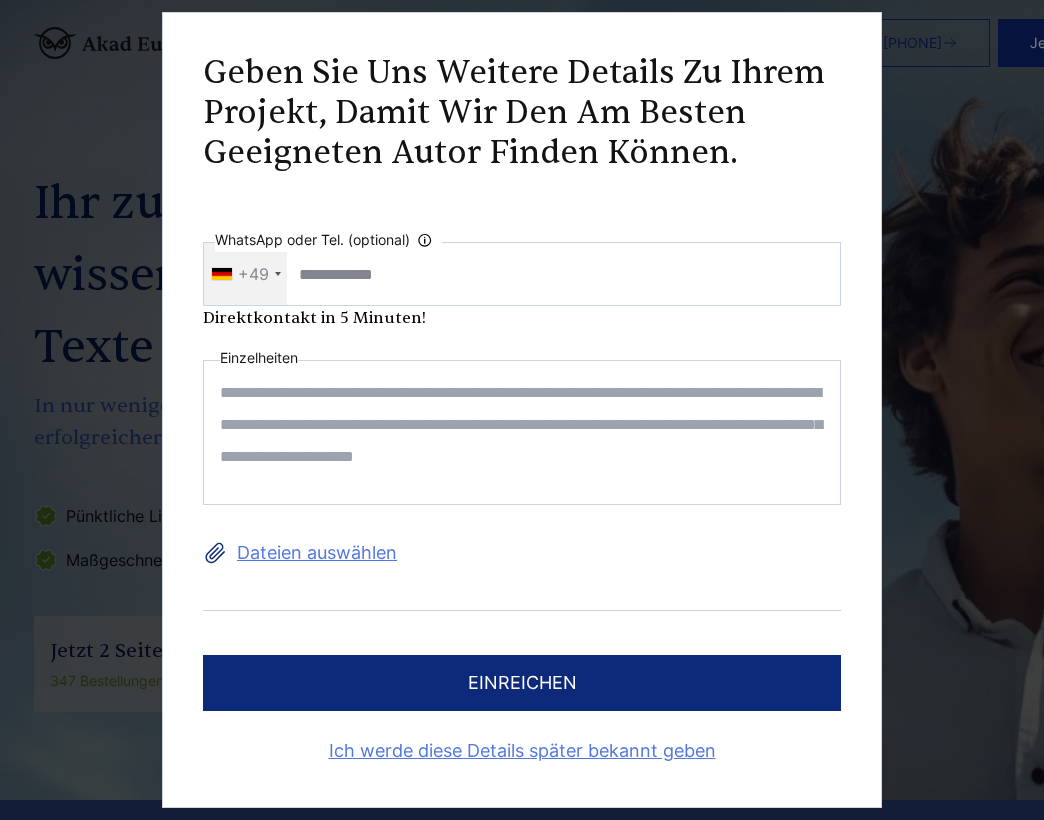 paste on "**********" 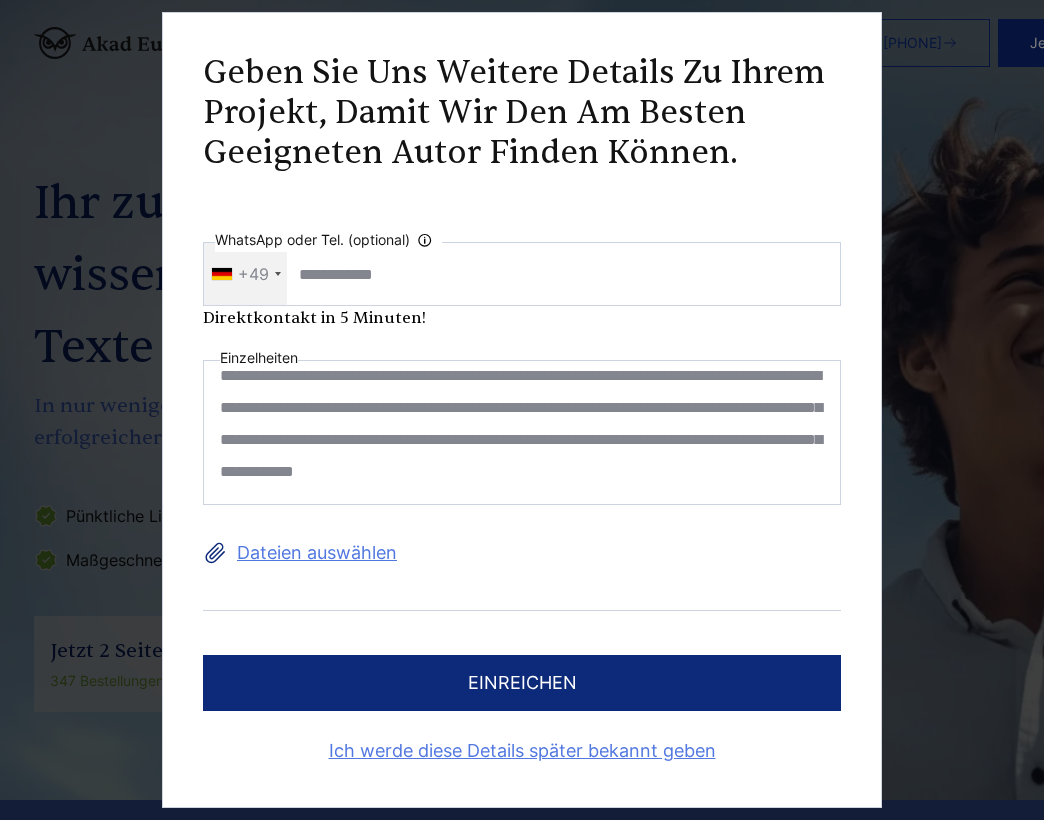 scroll, scrollTop: 49, scrollLeft: 0, axis: vertical 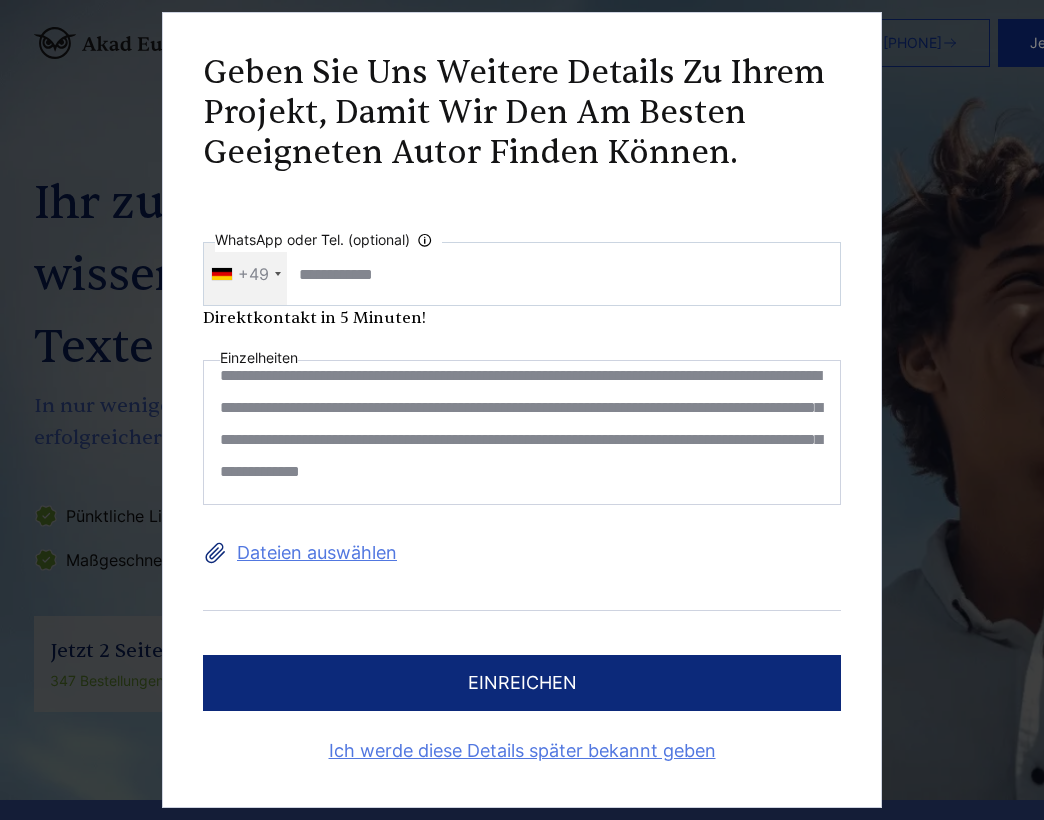 type on "**********" 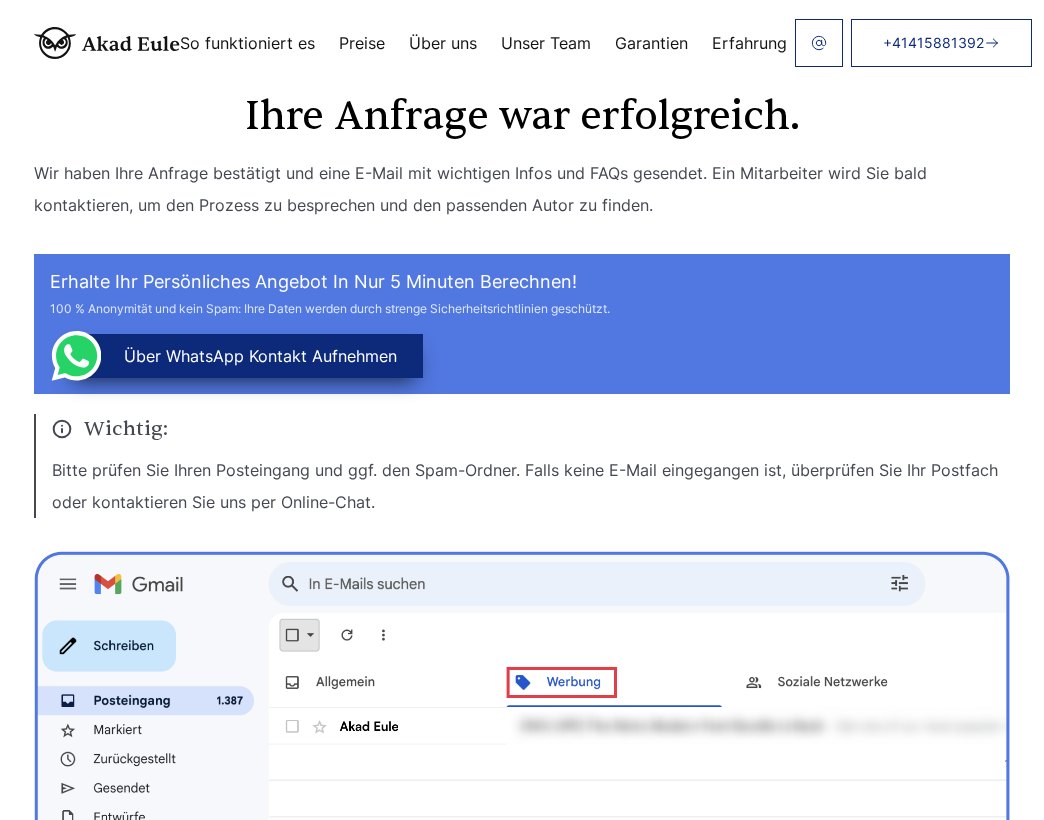 scroll, scrollTop: 0, scrollLeft: 0, axis: both 